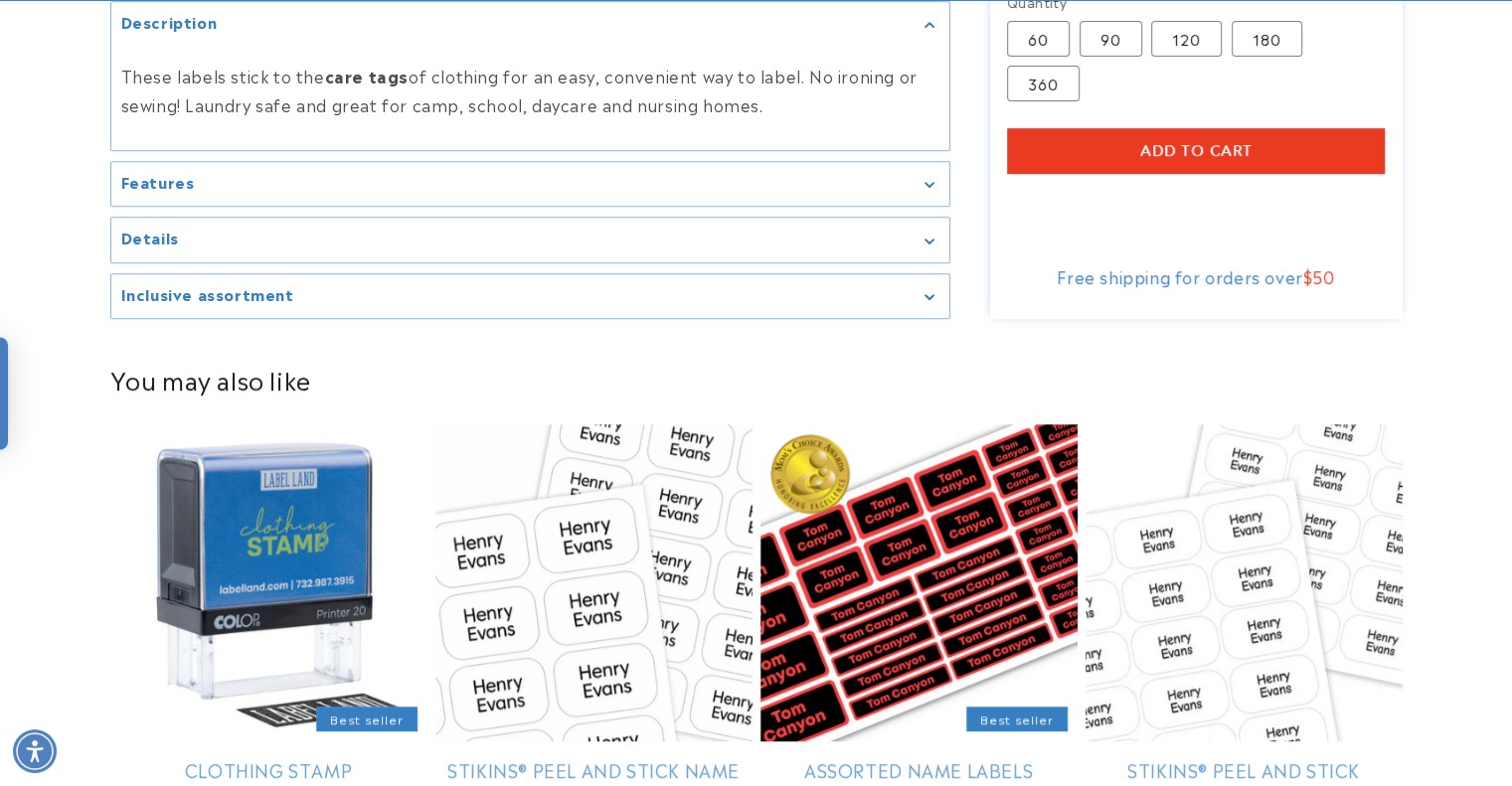 scroll, scrollTop: 0, scrollLeft: 0, axis: both 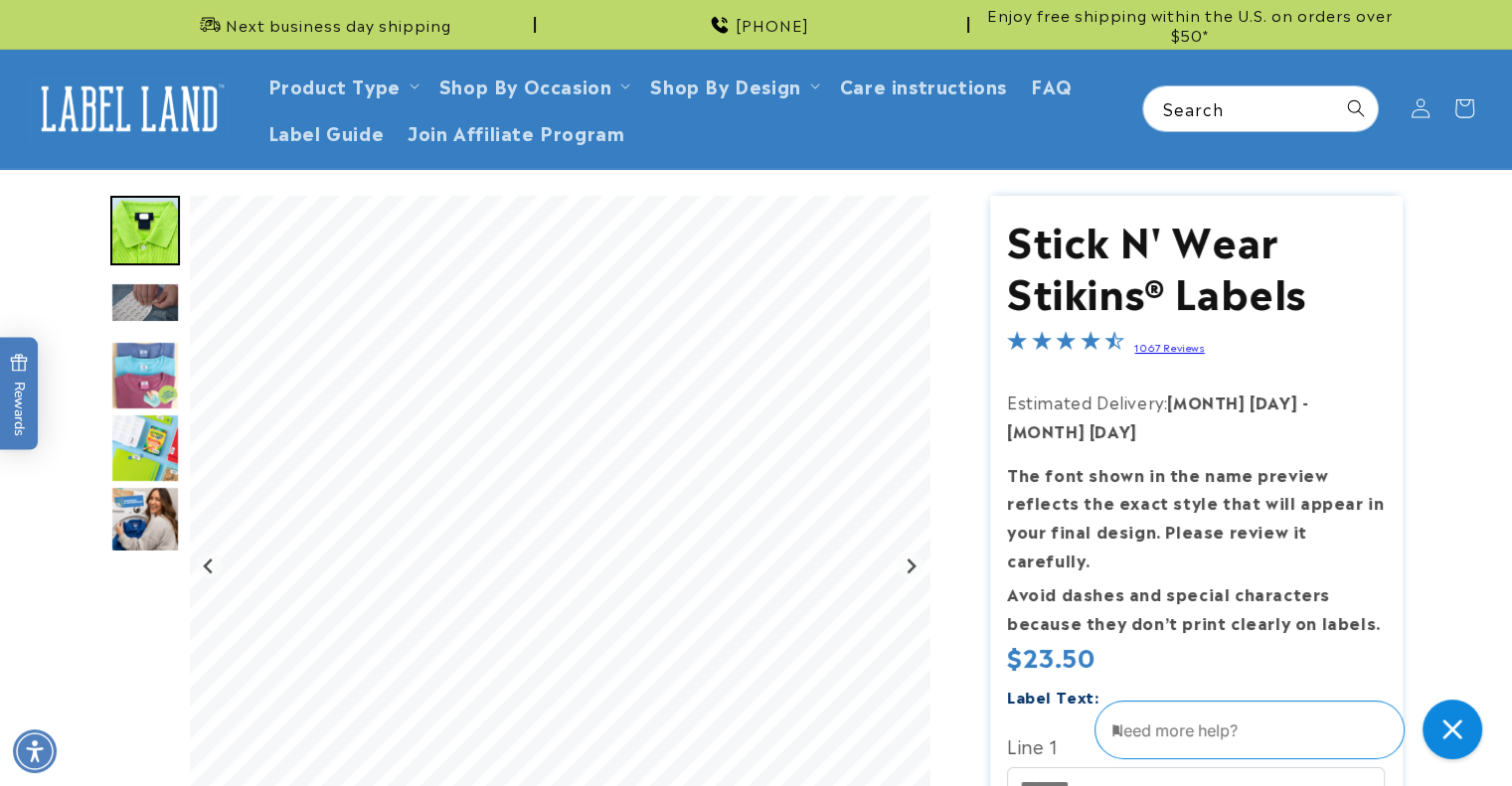 click at bounding box center (145, 448) 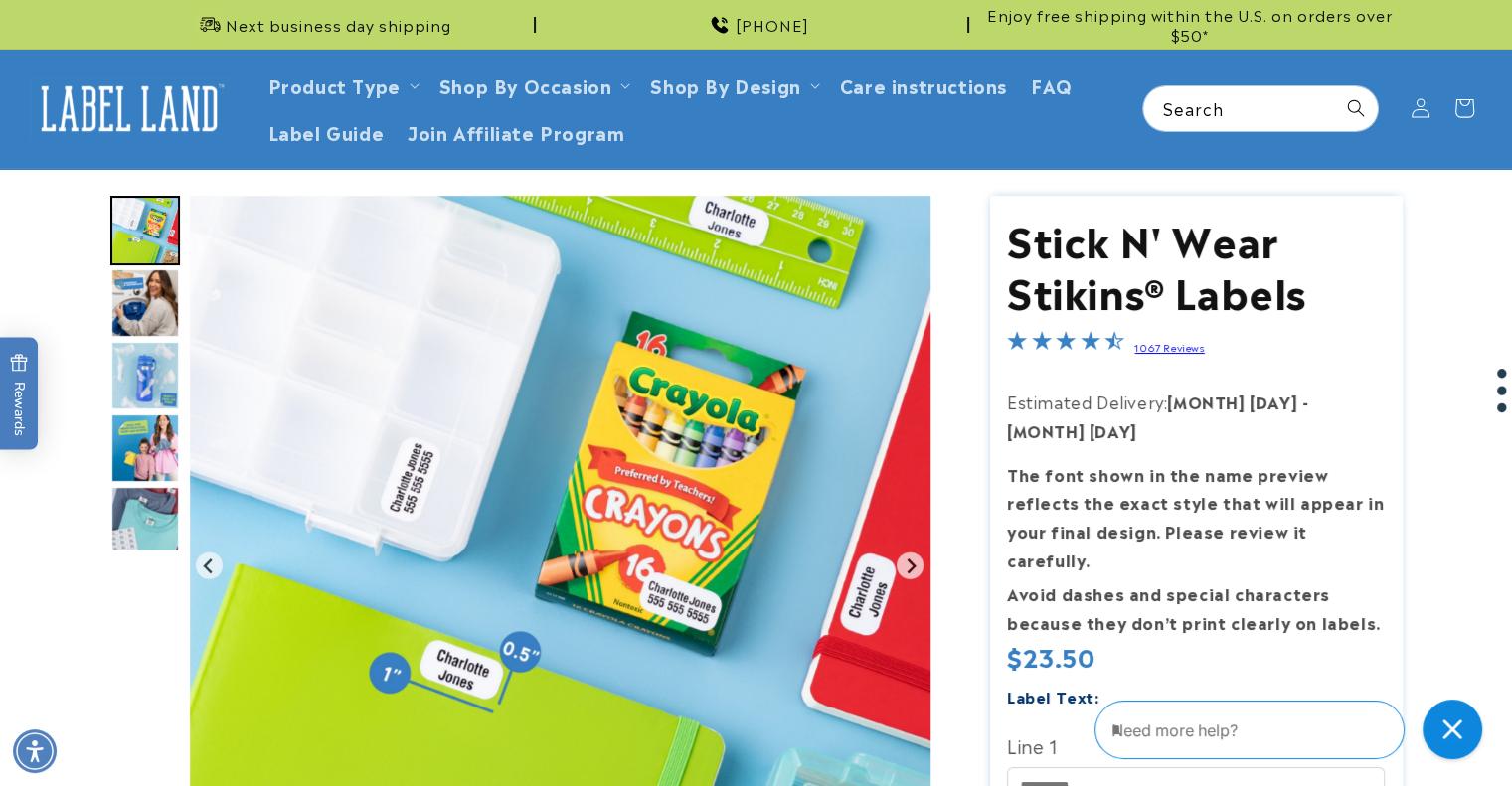 click at bounding box center [145, 521] 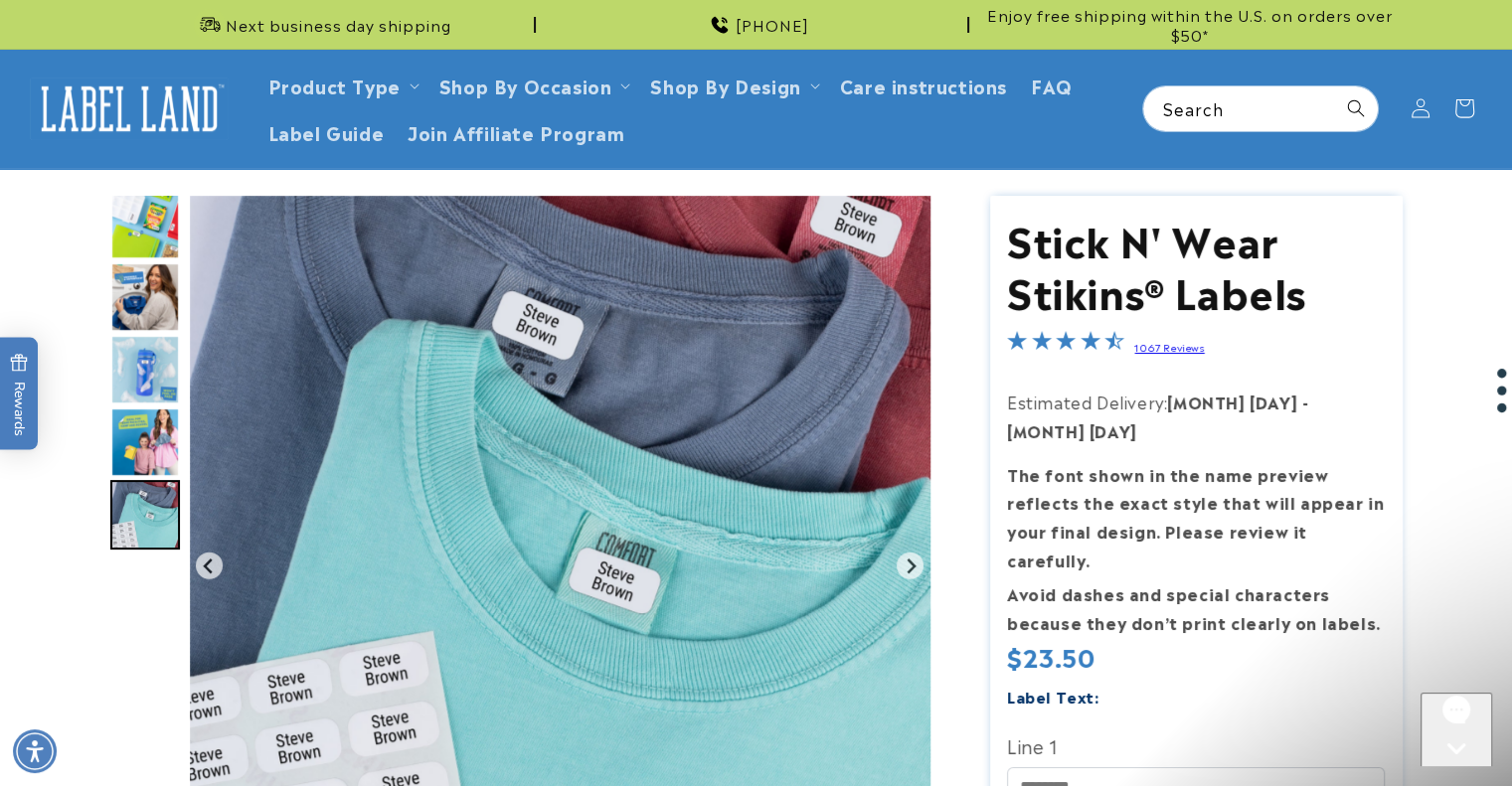 scroll, scrollTop: 0, scrollLeft: 0, axis: both 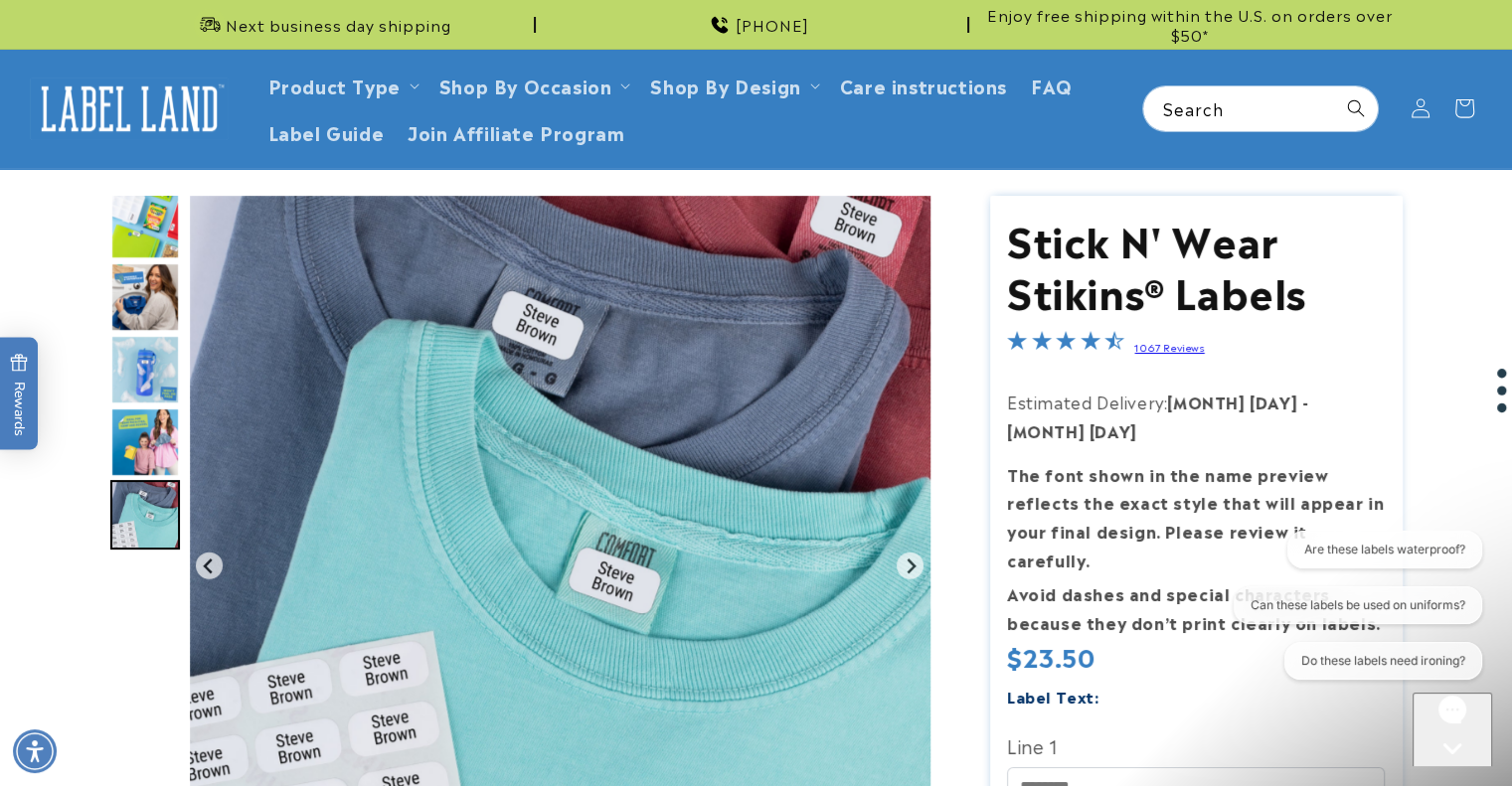 click at bounding box center (145, 442) 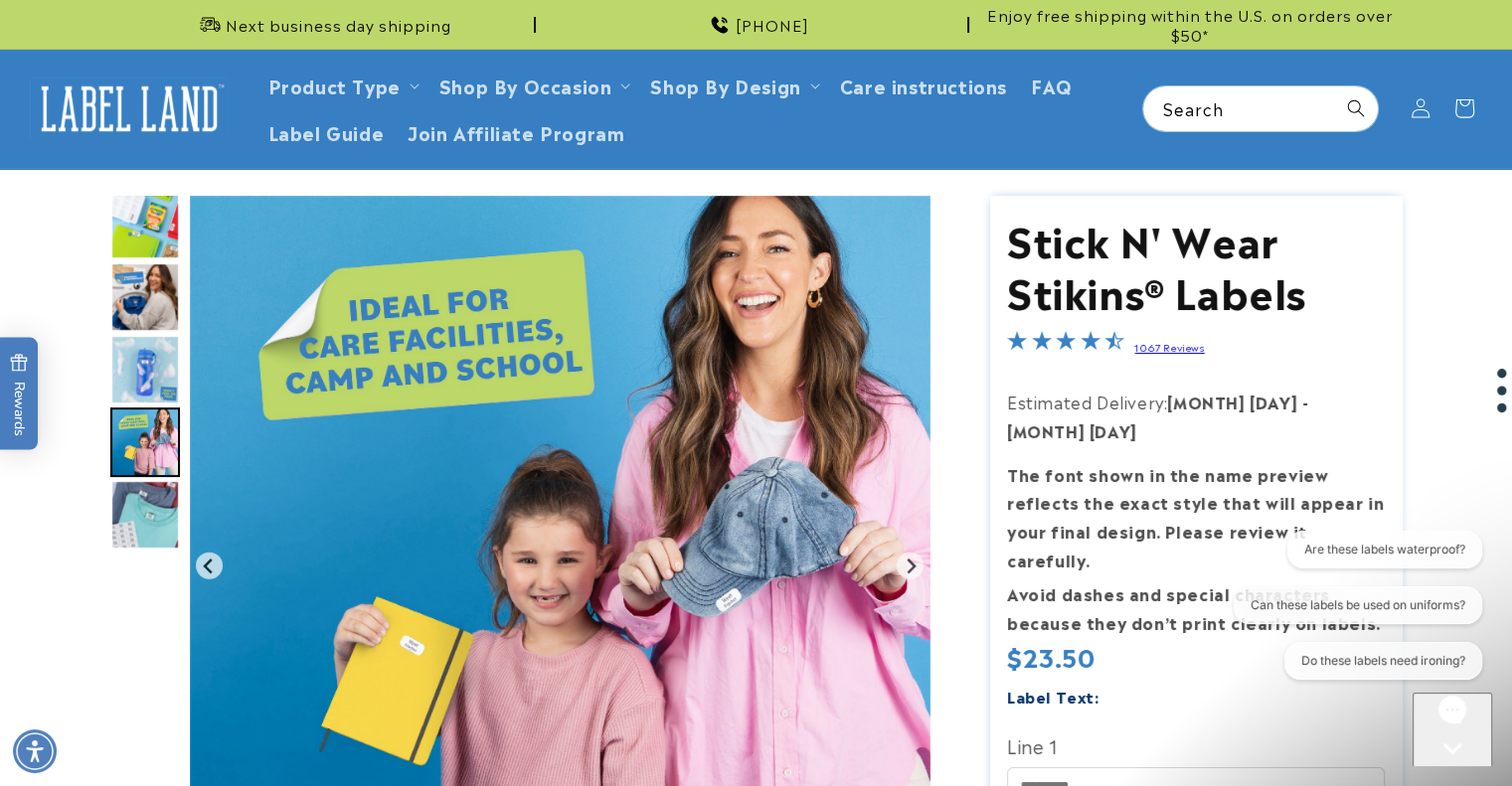 click at bounding box center (145, 370) 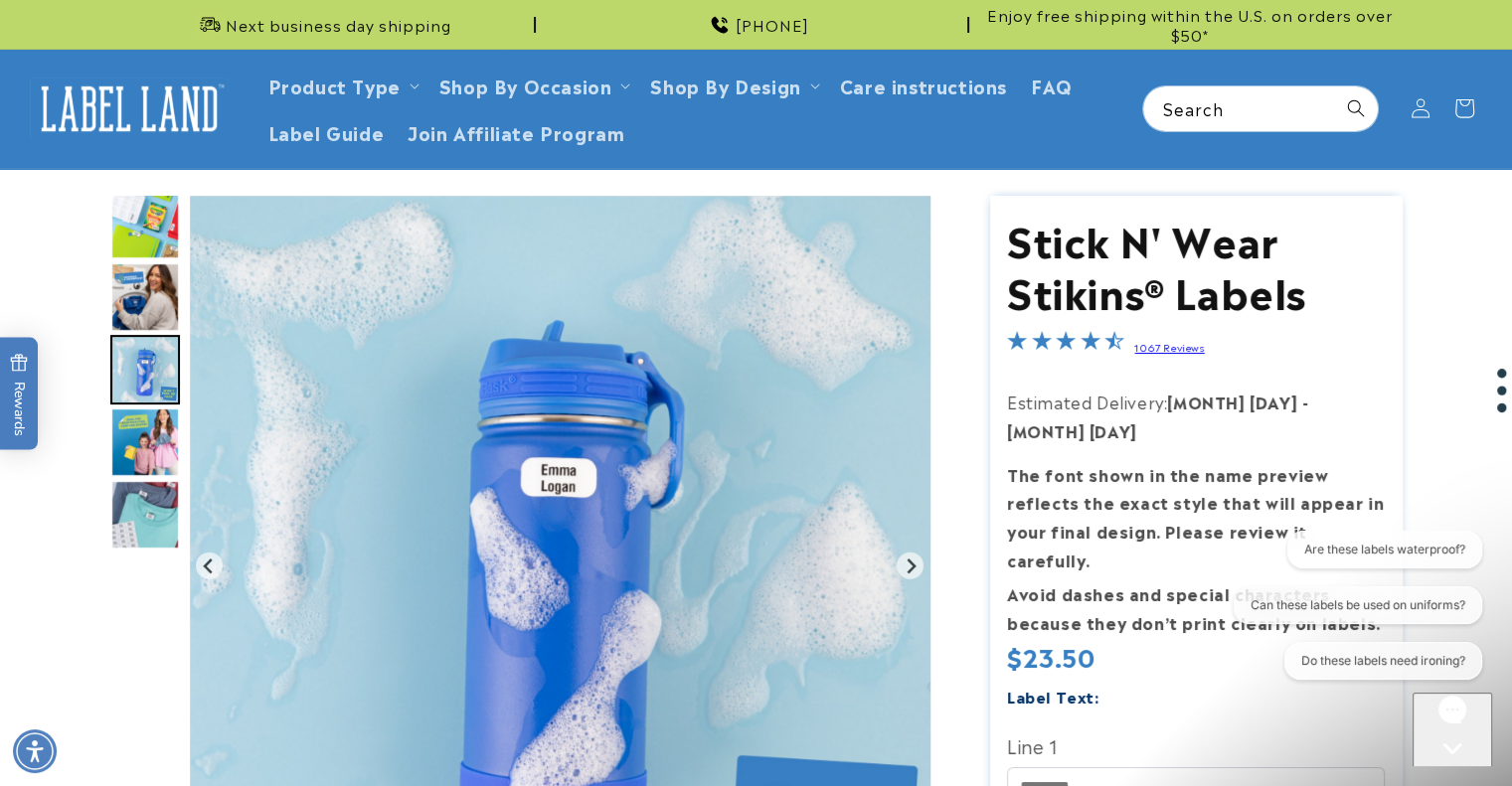 click at bounding box center [145, 297] 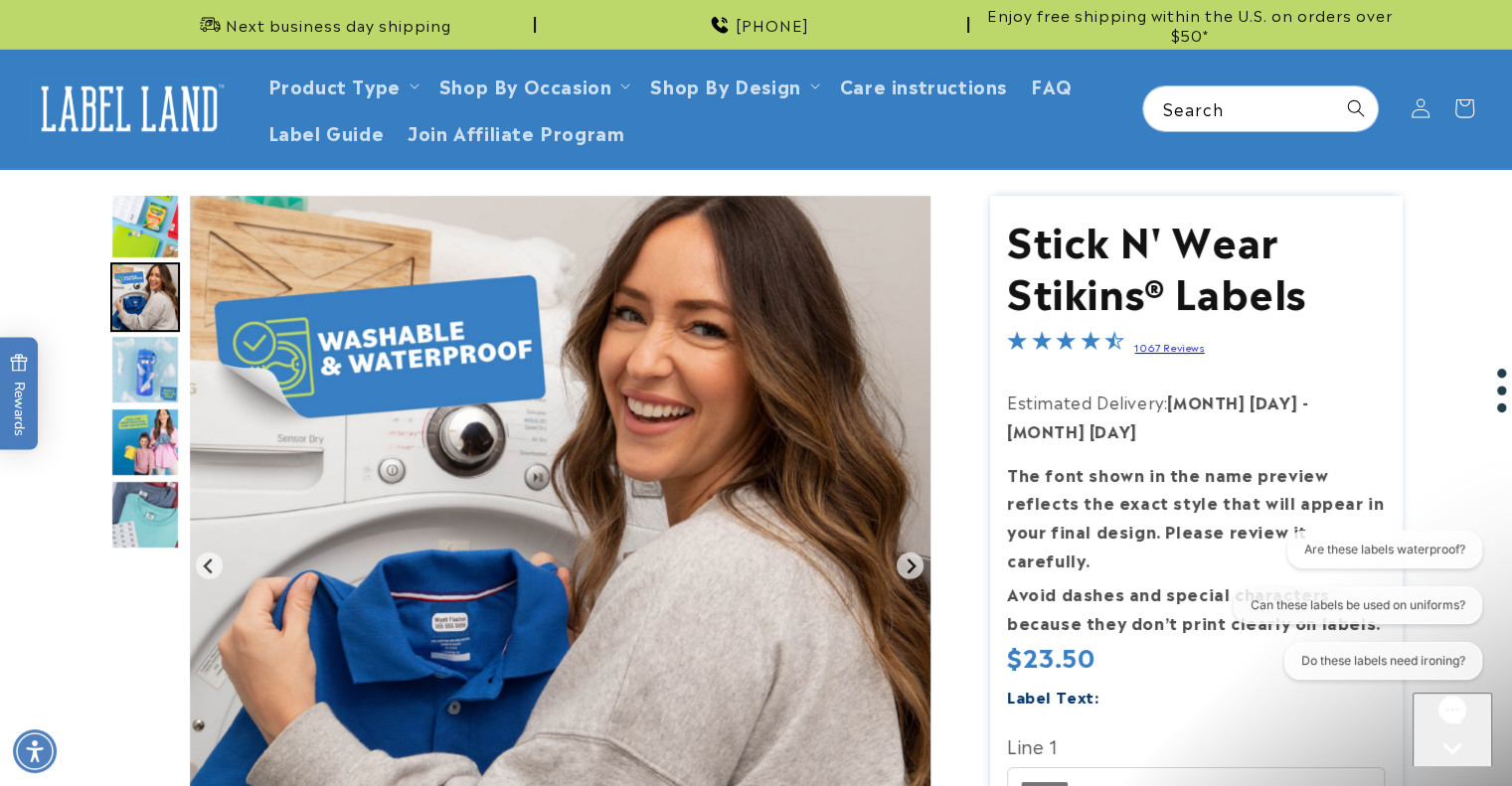 click at bounding box center (145, 225) 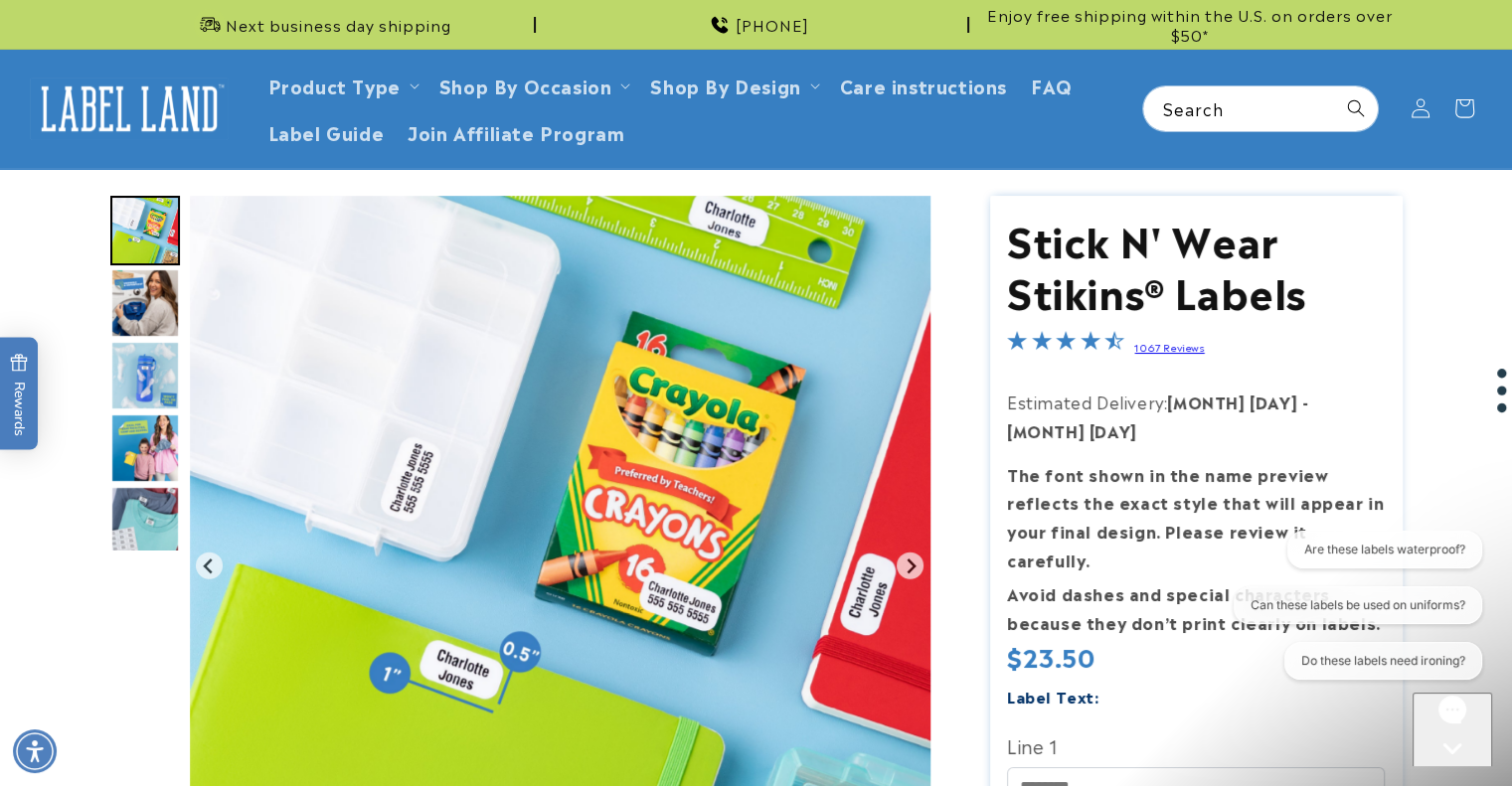 click at bounding box center (145, 303) 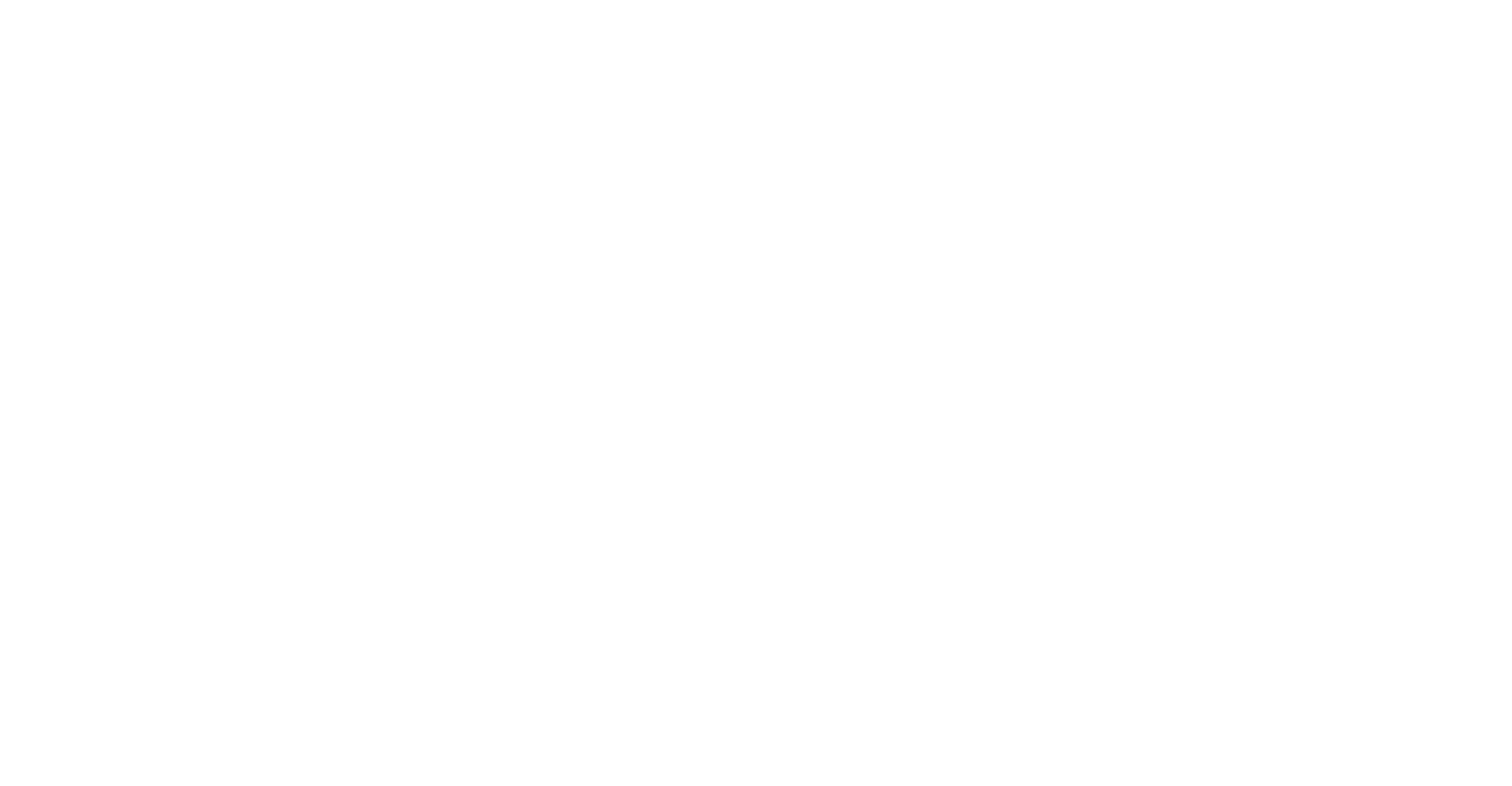 scroll, scrollTop: 431, scrollLeft: 0, axis: vertical 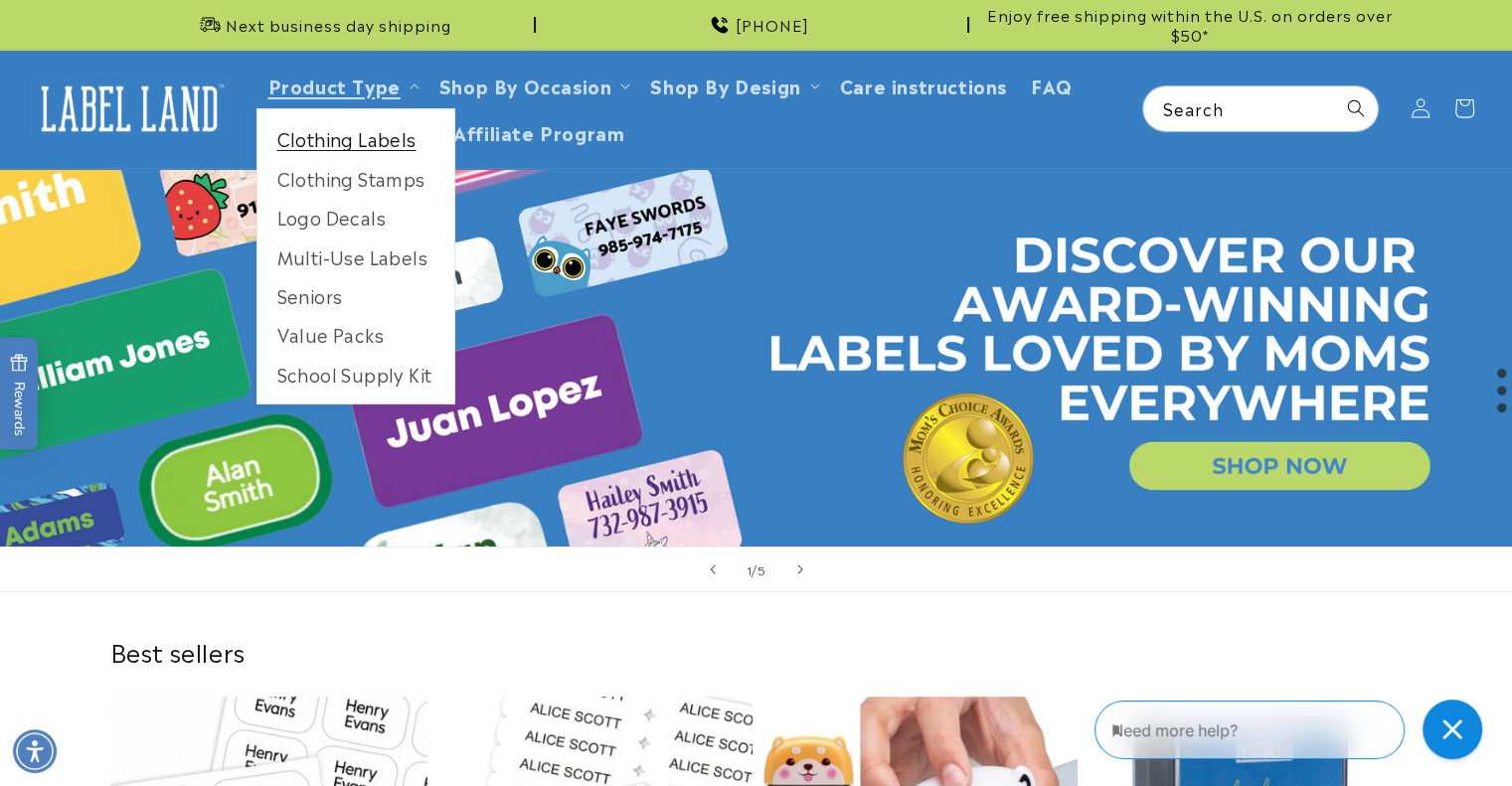 click on "Clothing Labels" at bounding box center [356, 138] 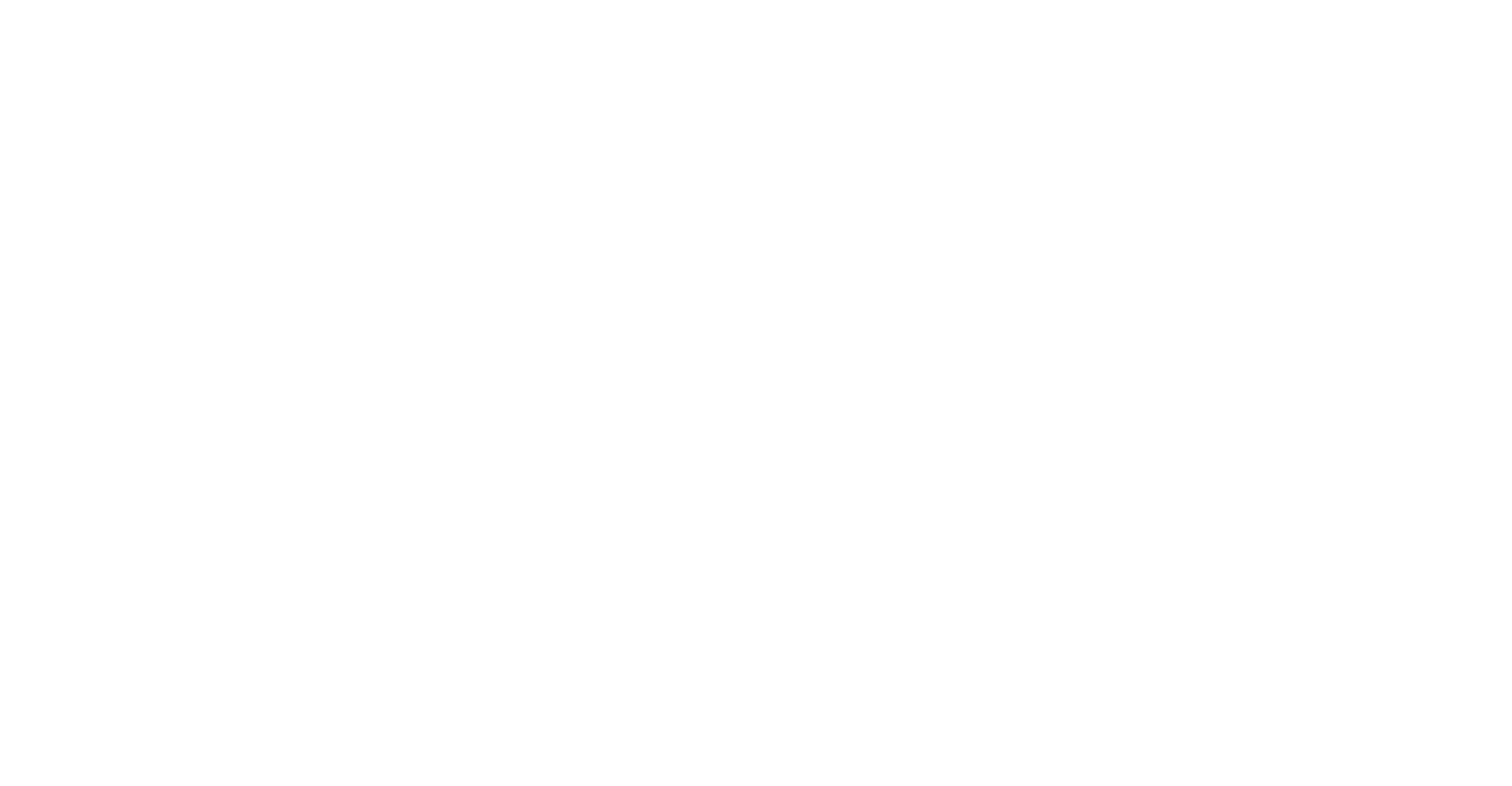 scroll, scrollTop: 0, scrollLeft: 0, axis: both 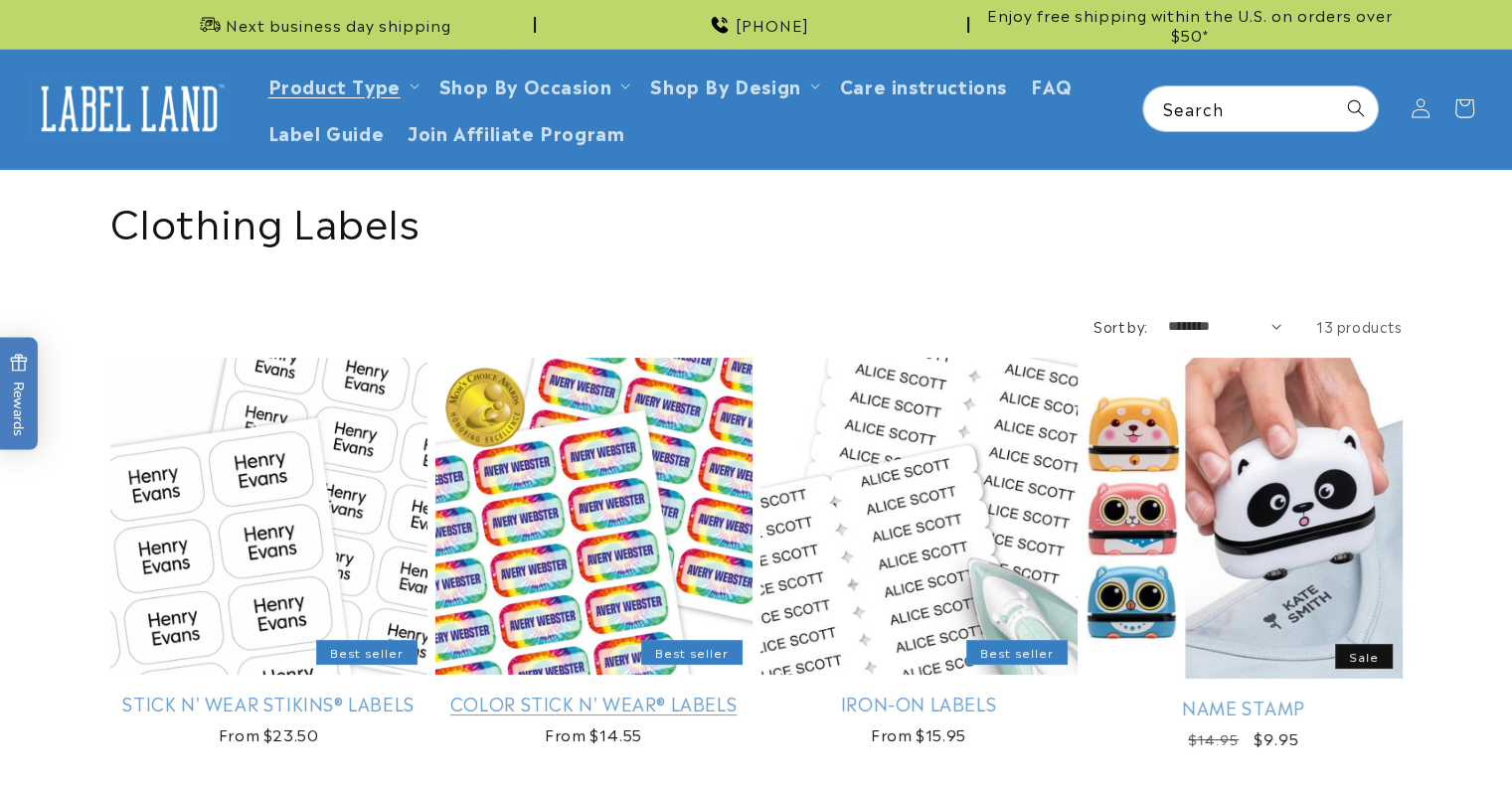 click on "Color Stick N' Wear® Labels" at bounding box center [593, 703] 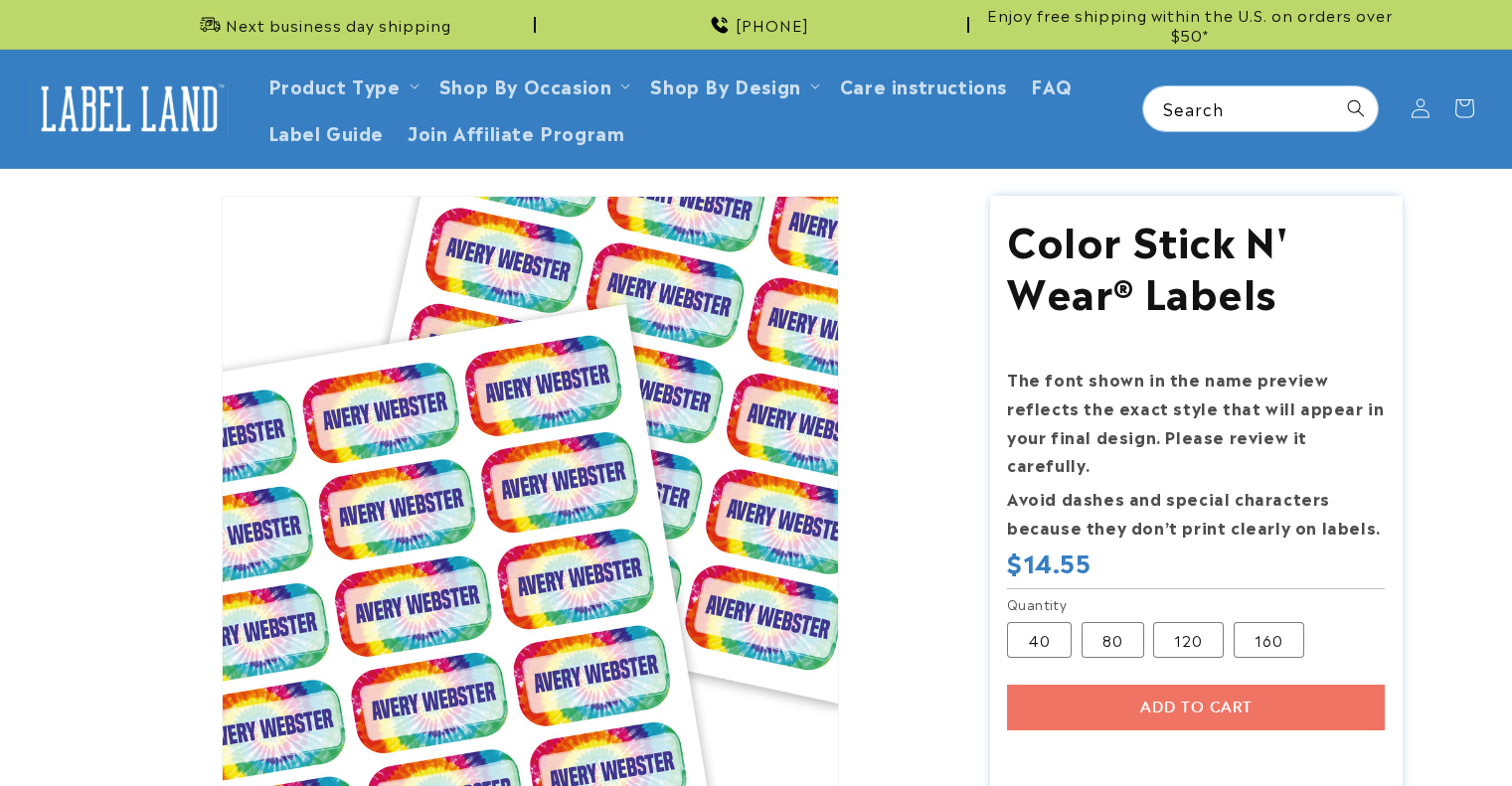 scroll, scrollTop: 0, scrollLeft: 0, axis: both 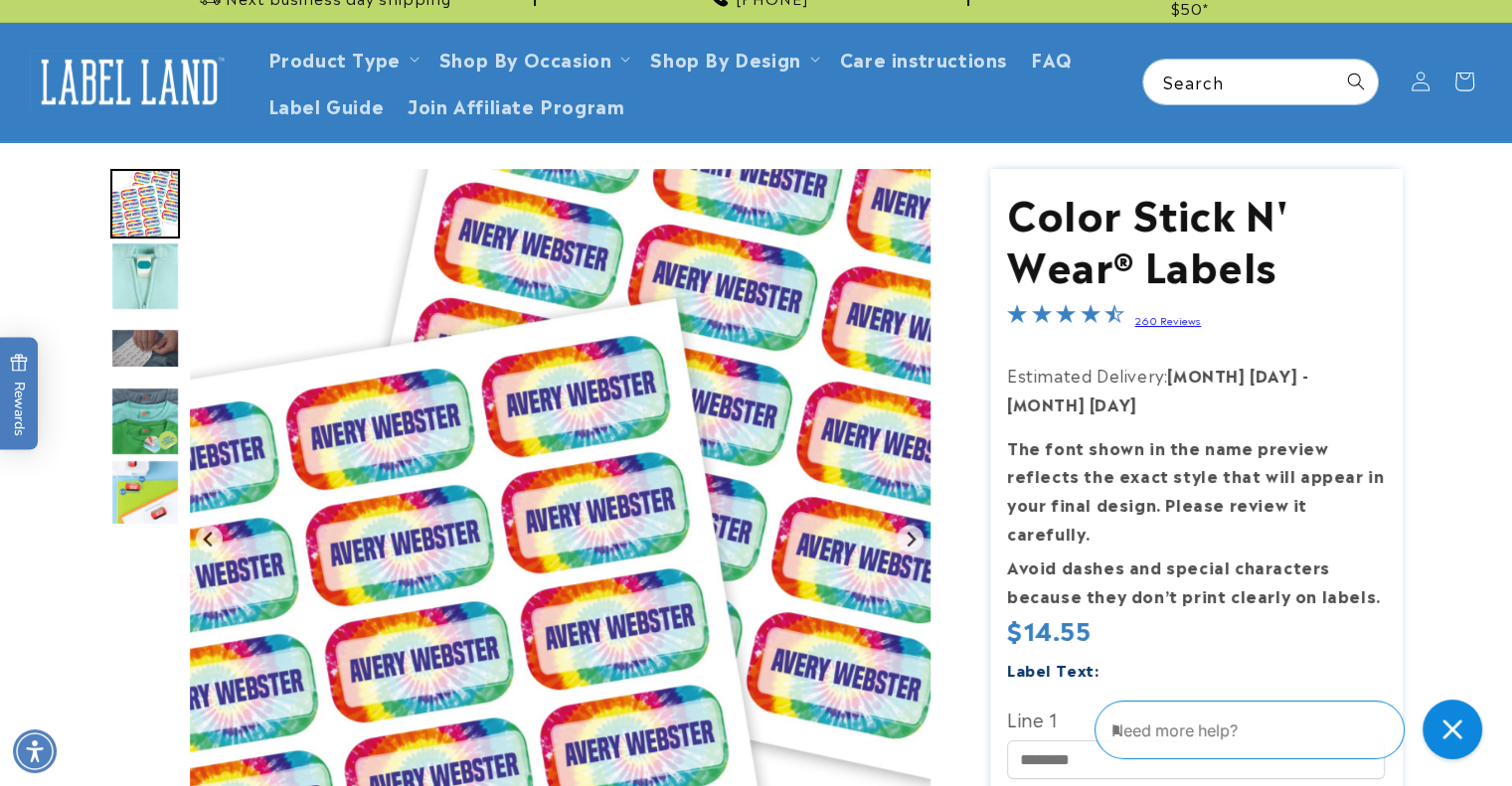 click at bounding box center (145, 276) 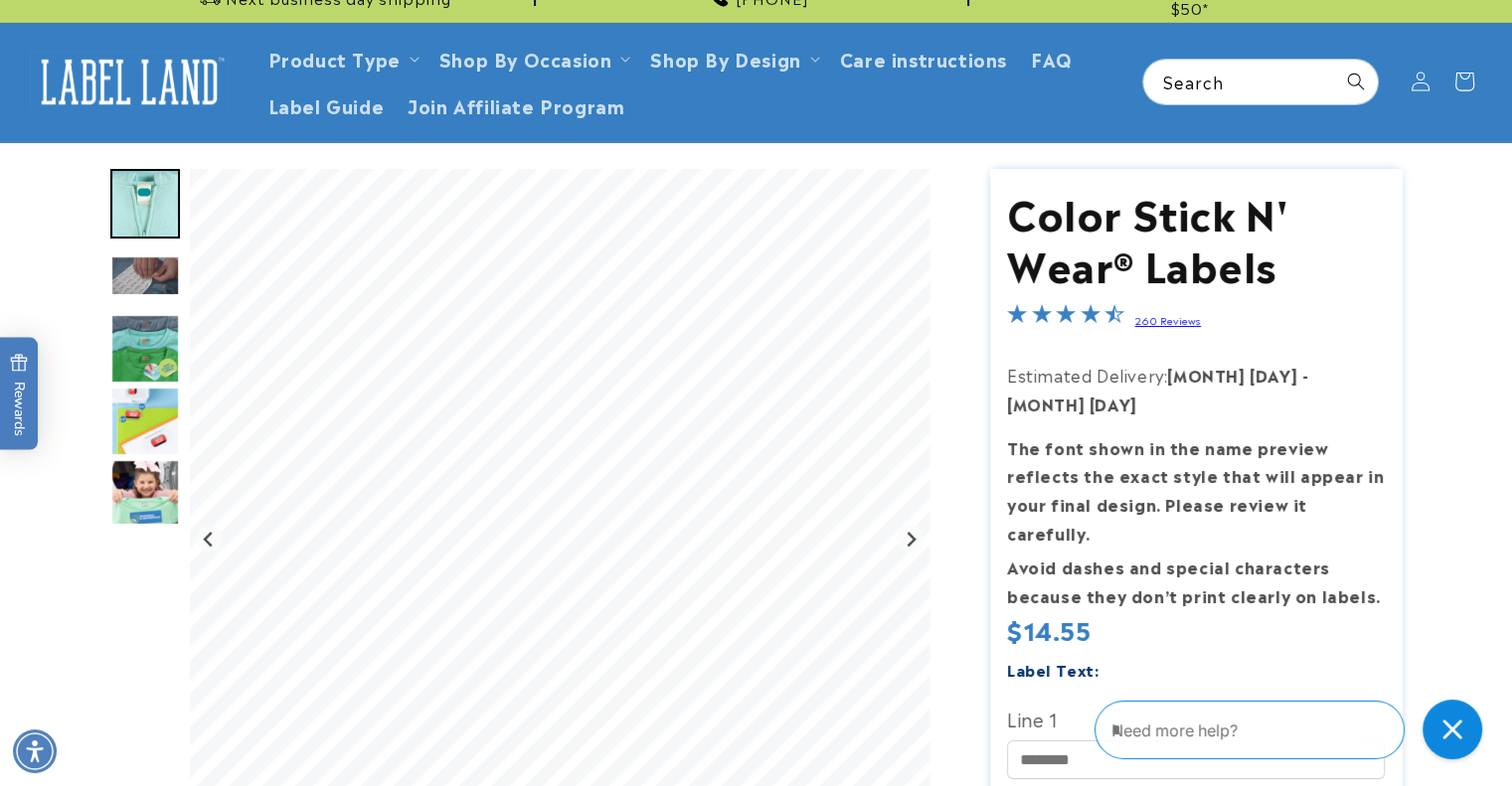 click at bounding box center (145, 349) 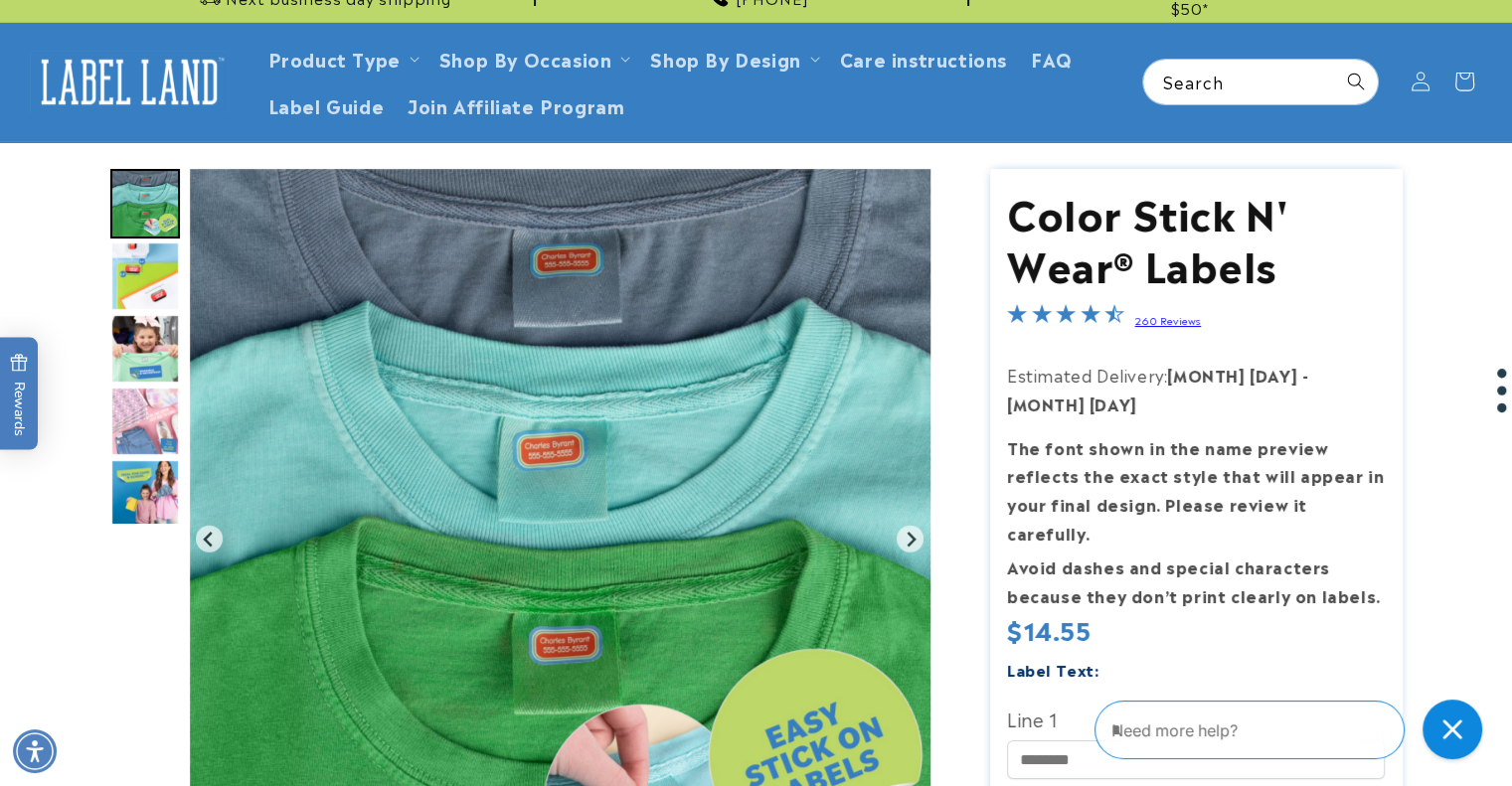 click at bounding box center (145, 421) 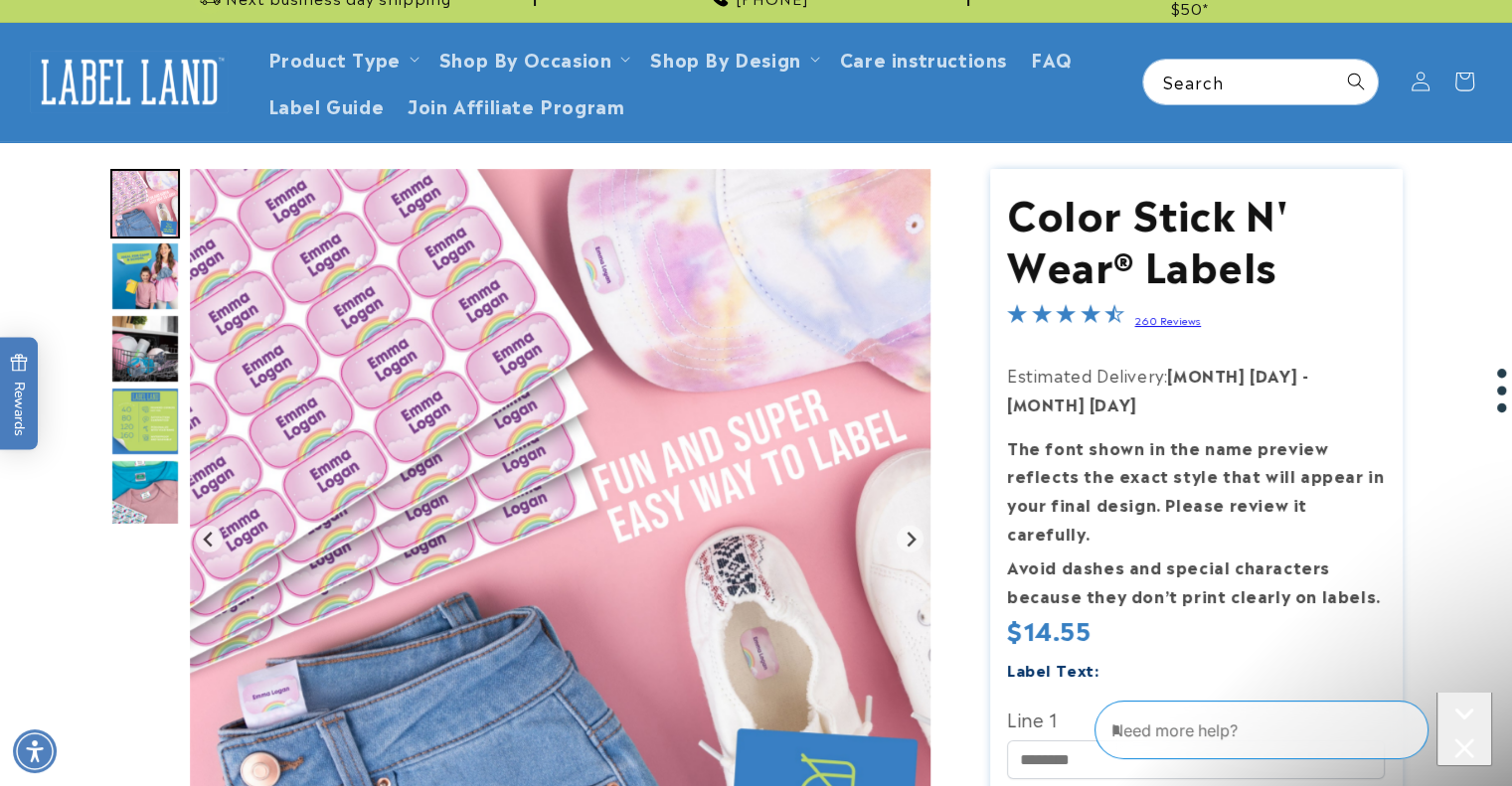 scroll, scrollTop: 0, scrollLeft: 0, axis: both 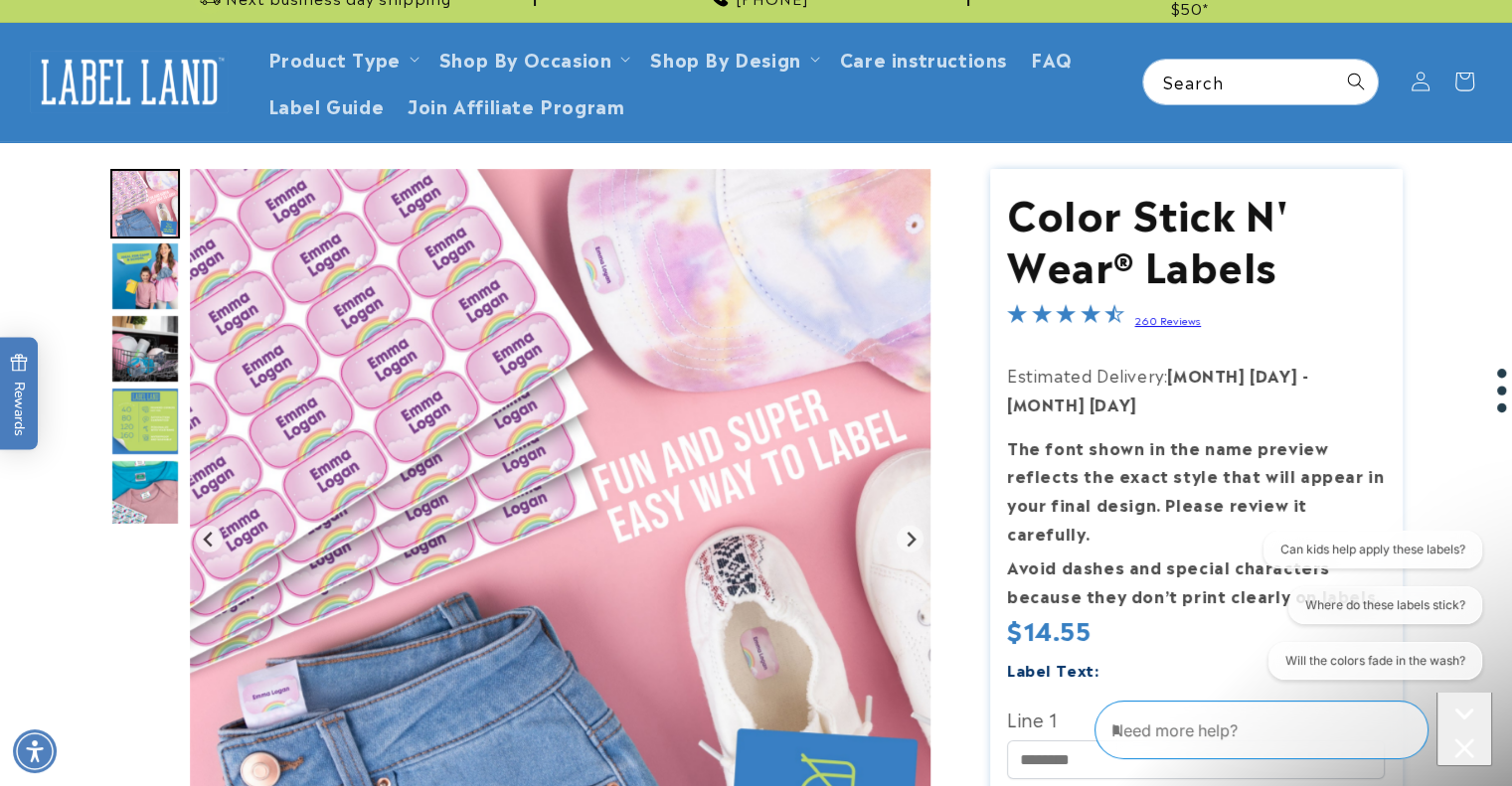 click at bounding box center [145, 494] 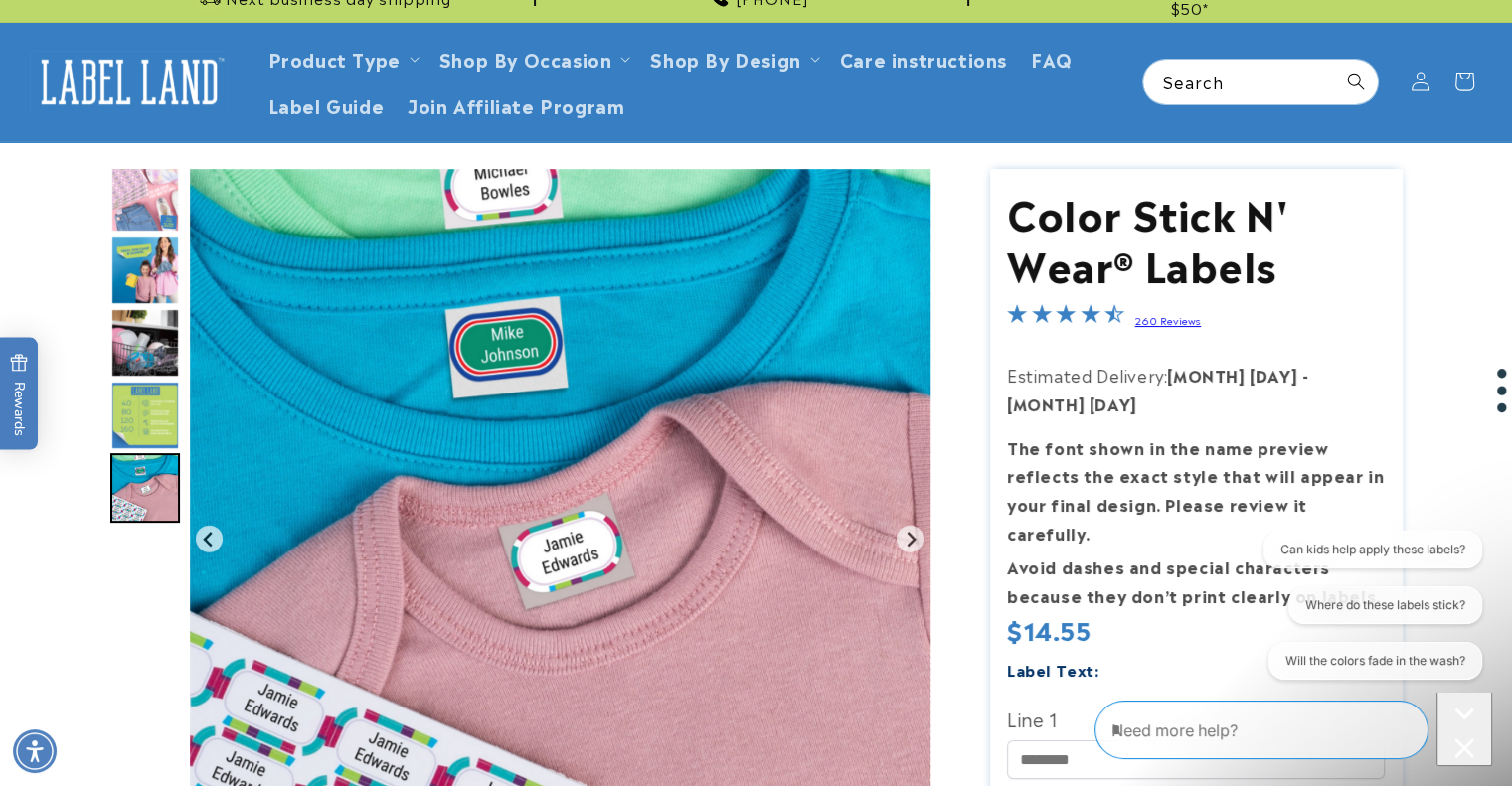 click at bounding box center (145, 415) 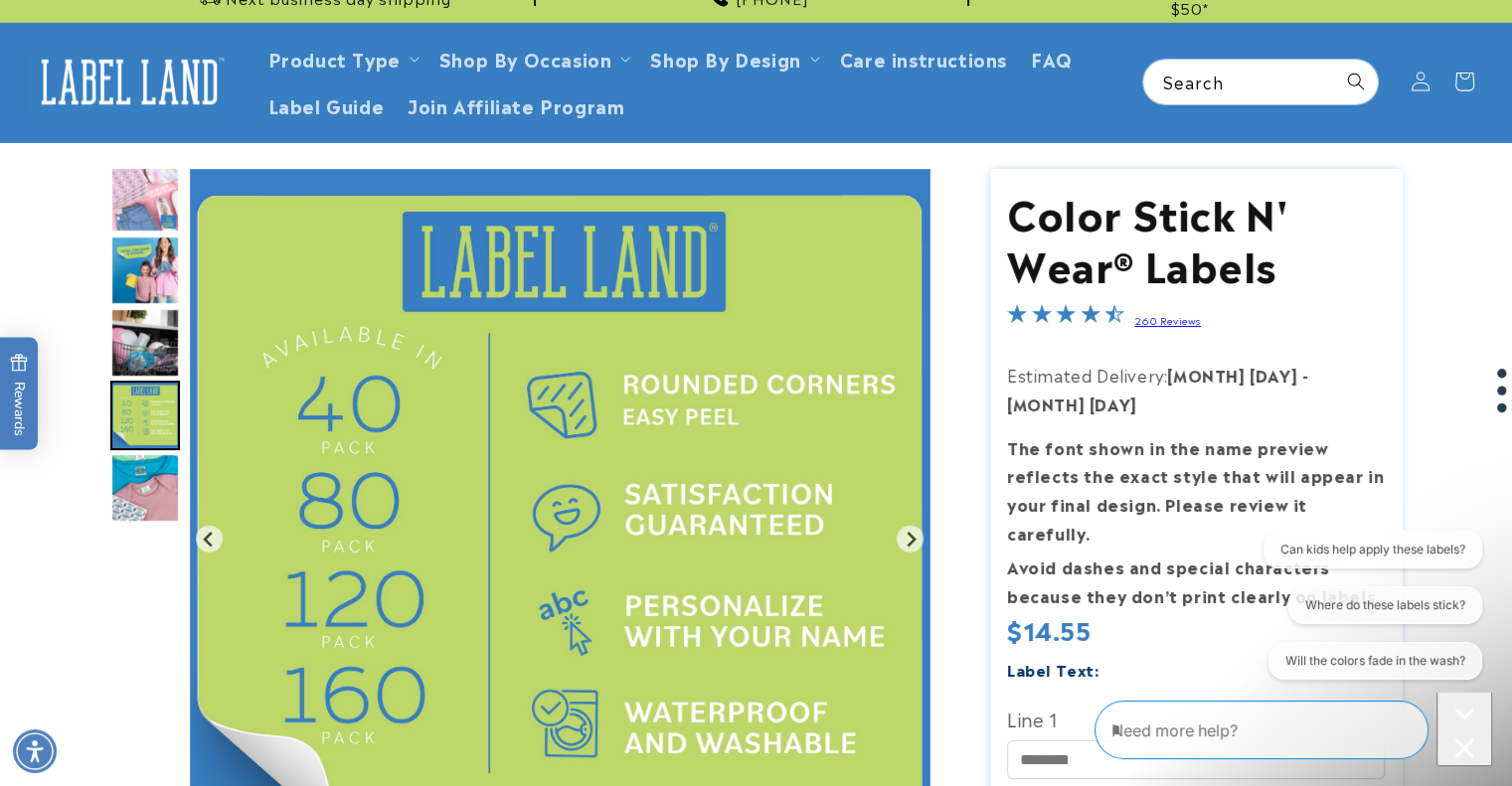 click at bounding box center [145, 343] 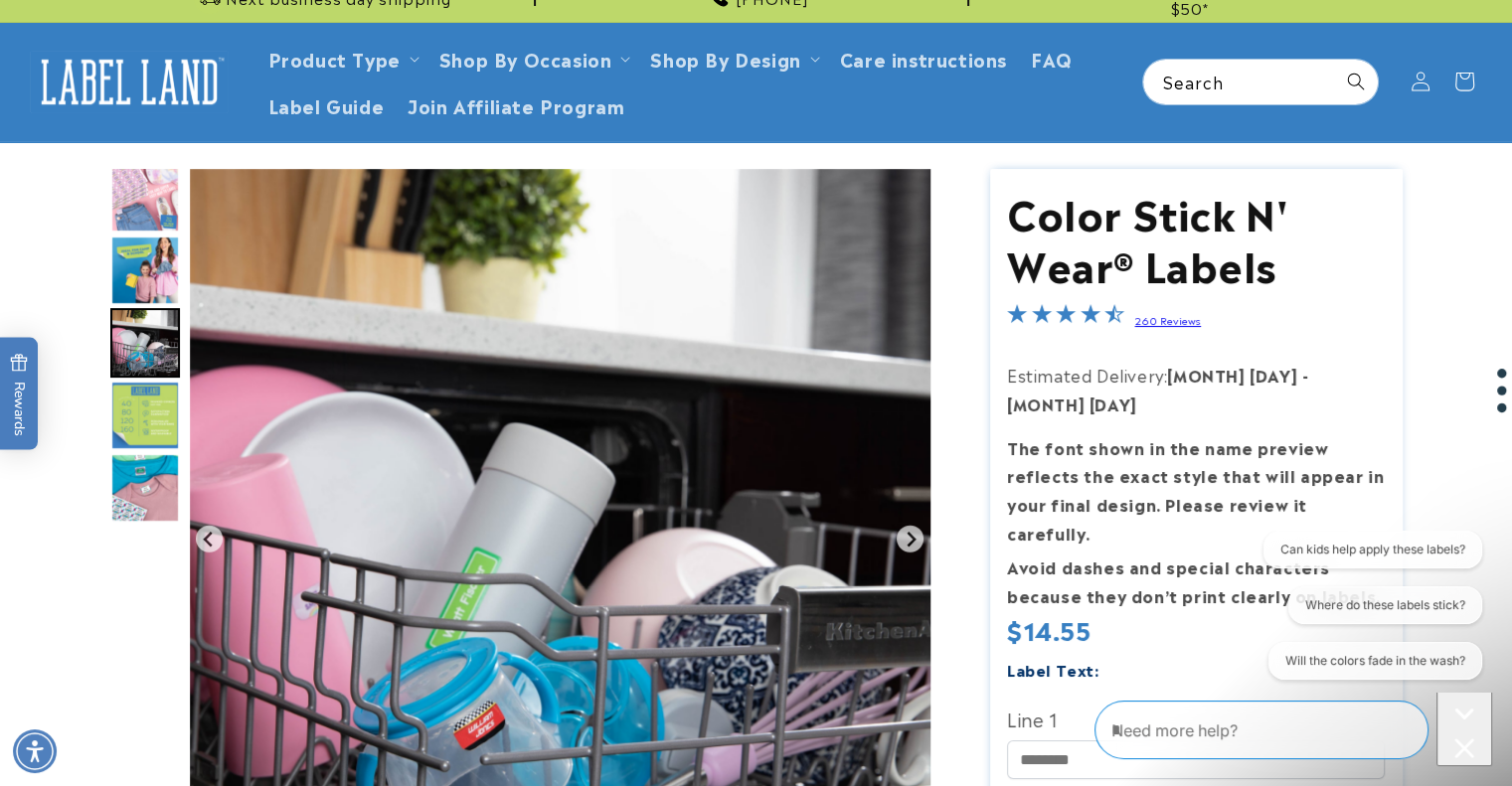click at bounding box center [145, 270] 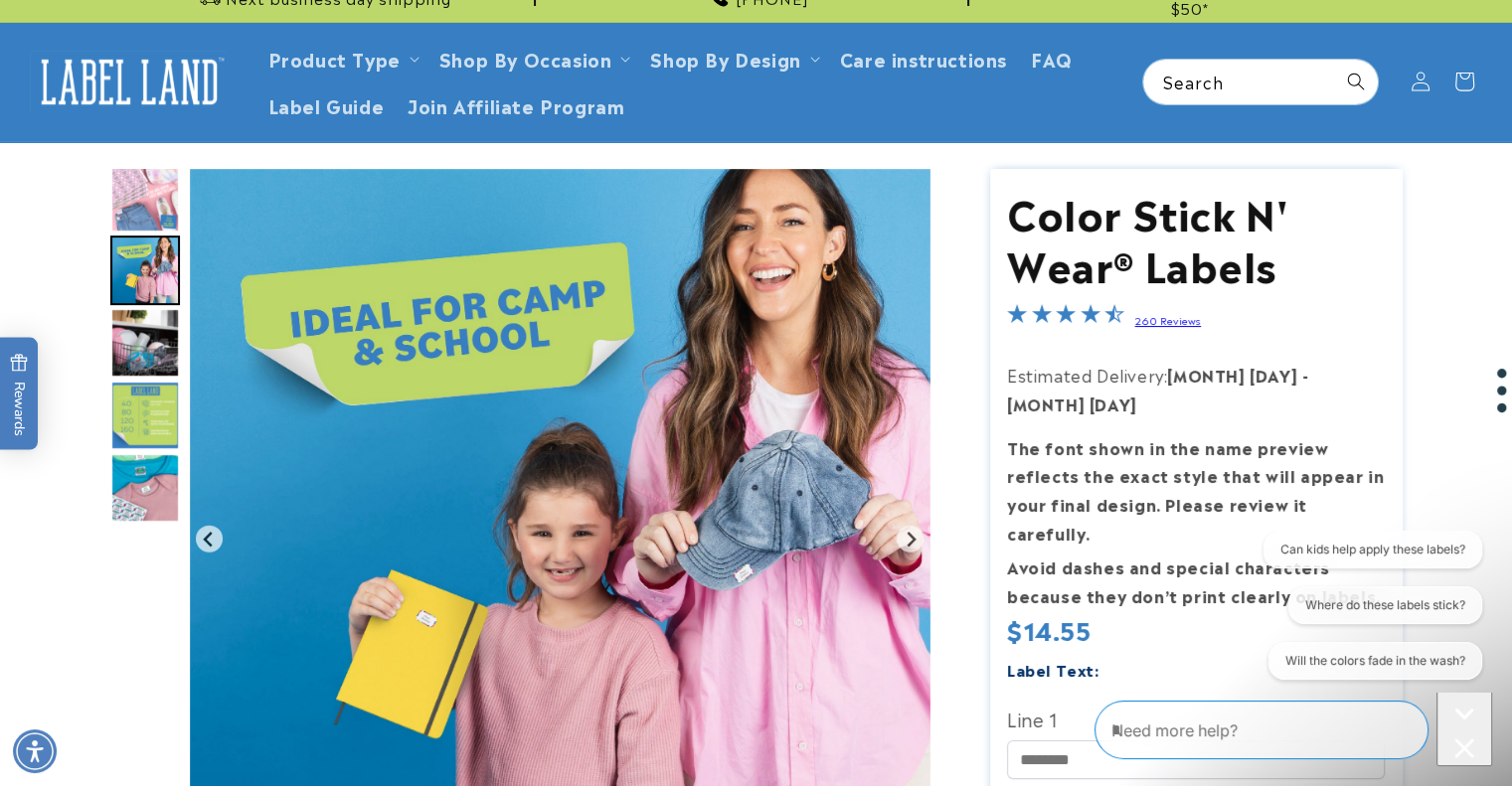 click at bounding box center (145, 198) 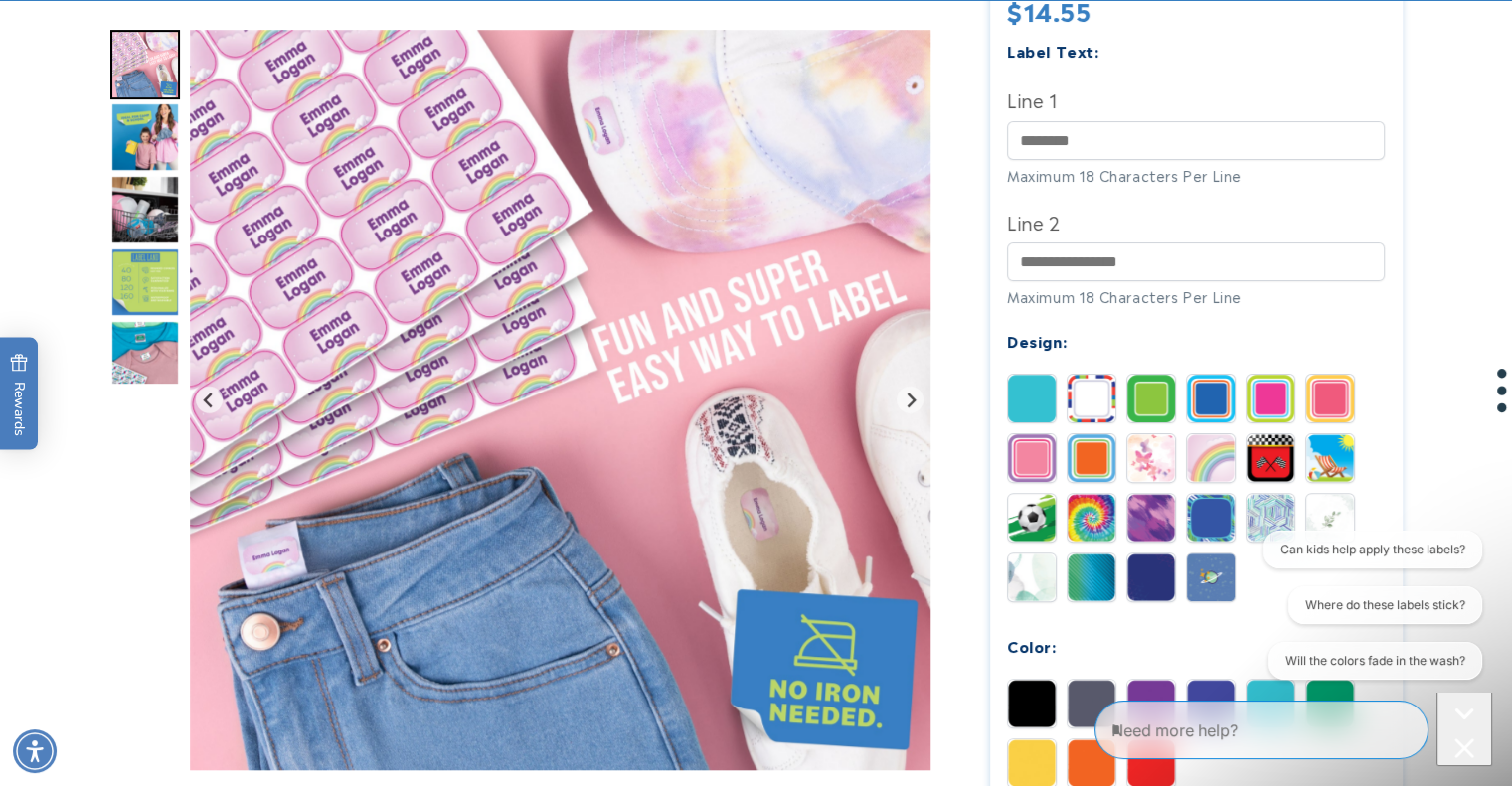 scroll, scrollTop: 656, scrollLeft: 0, axis: vertical 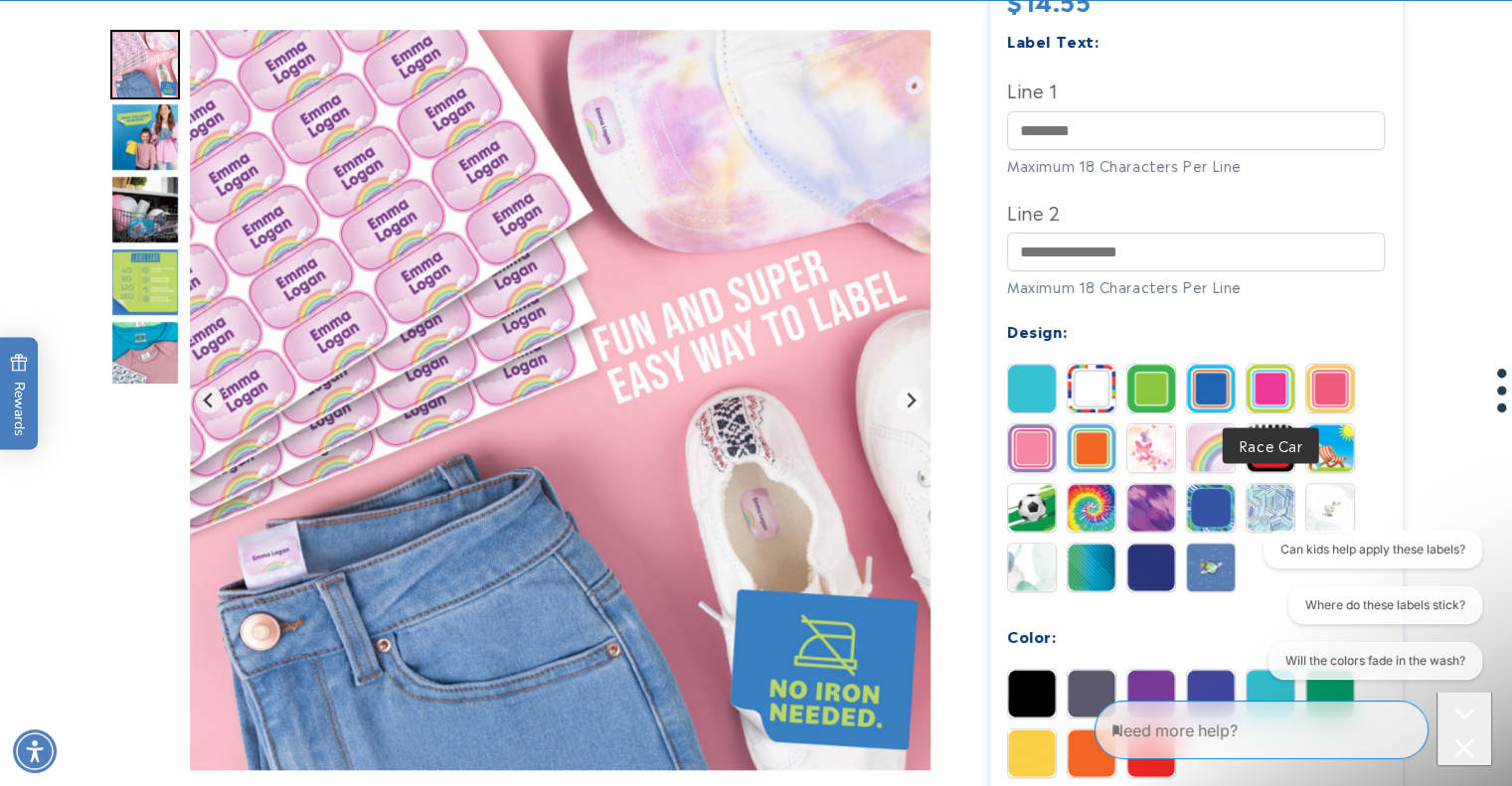 click at bounding box center (1270, 448) 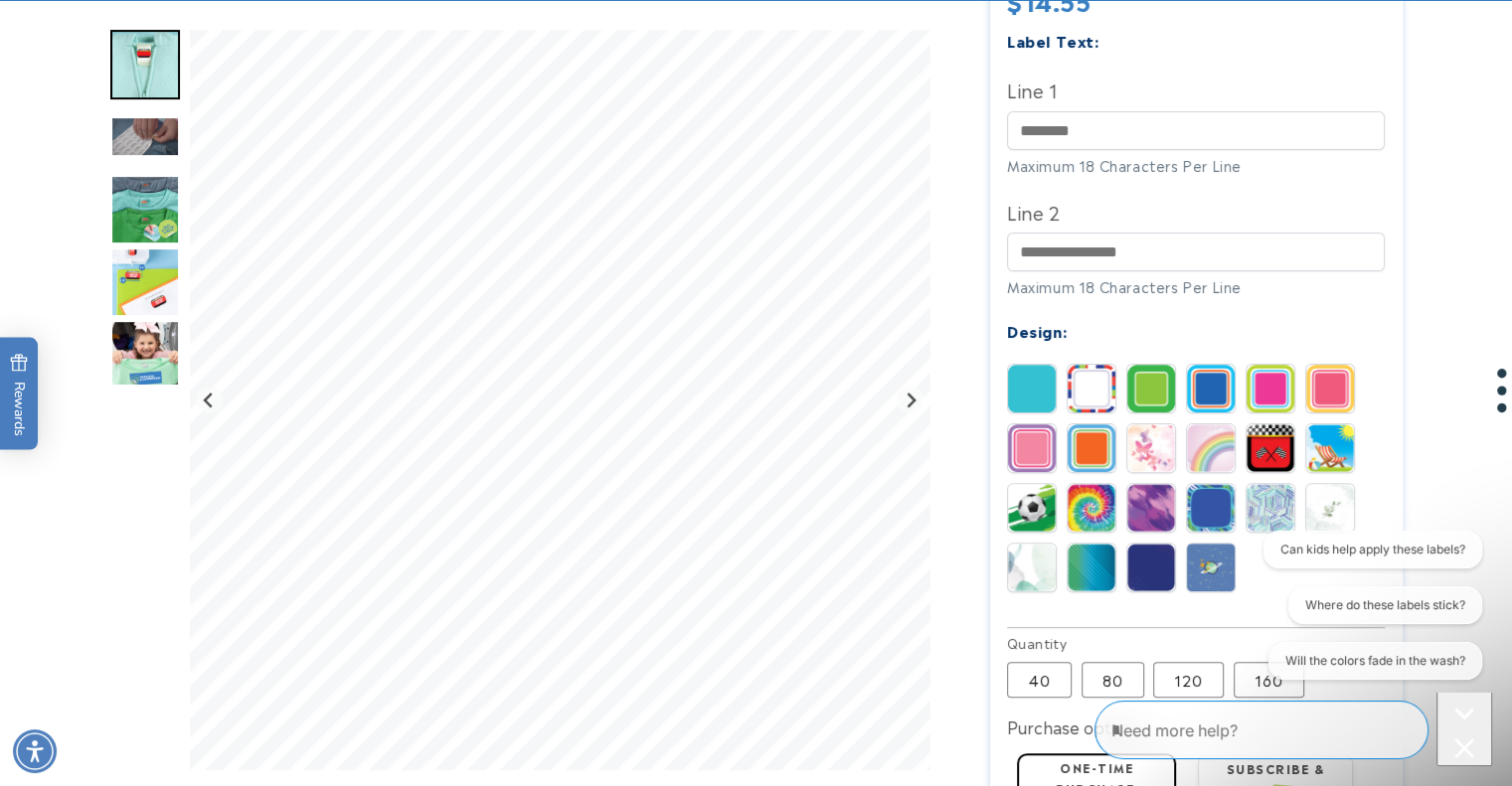 click at bounding box center (145, 282) 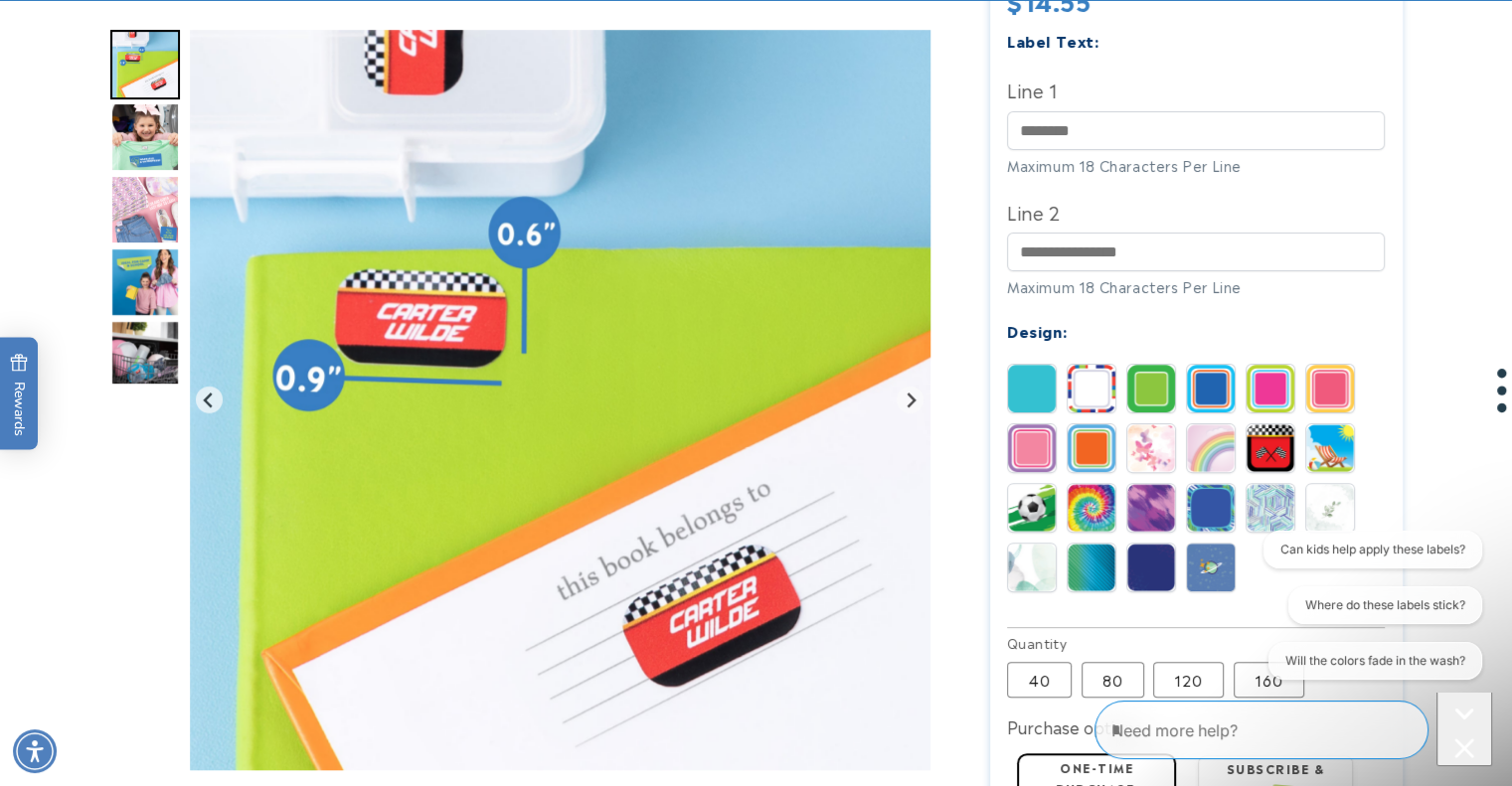 click at bounding box center [1032, 567] 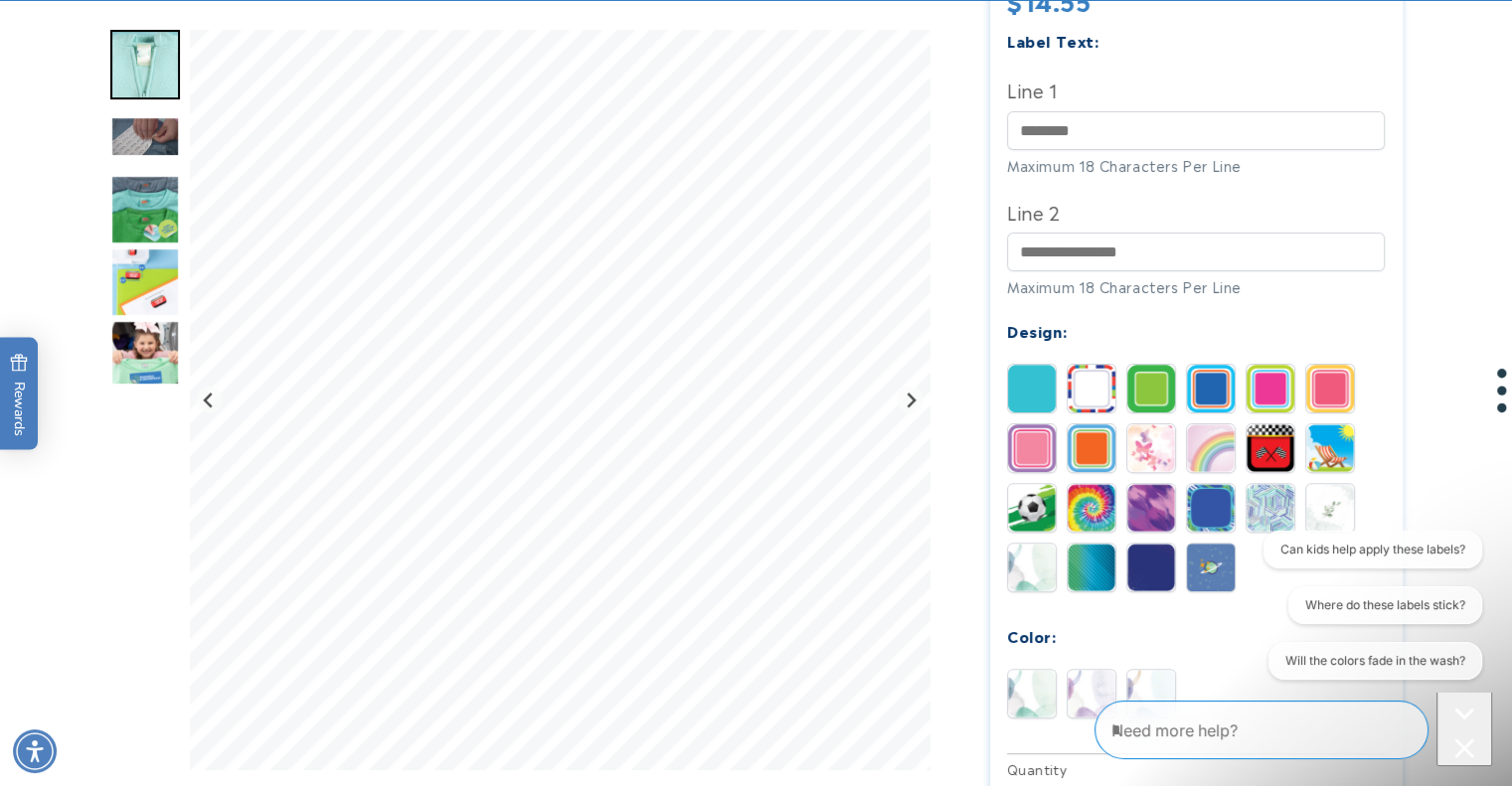 click at bounding box center [1032, 389] 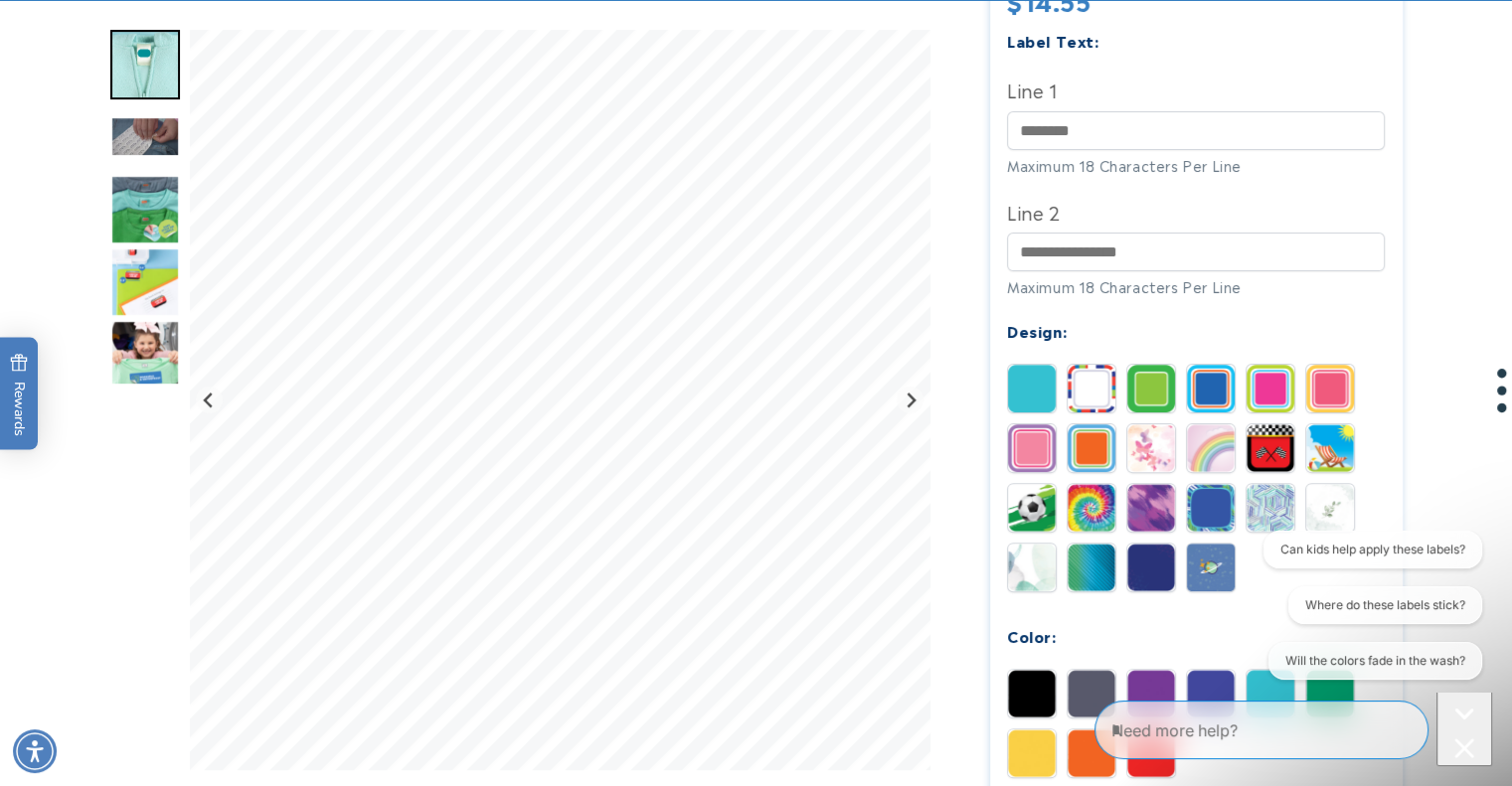 click at bounding box center (1092, 389) 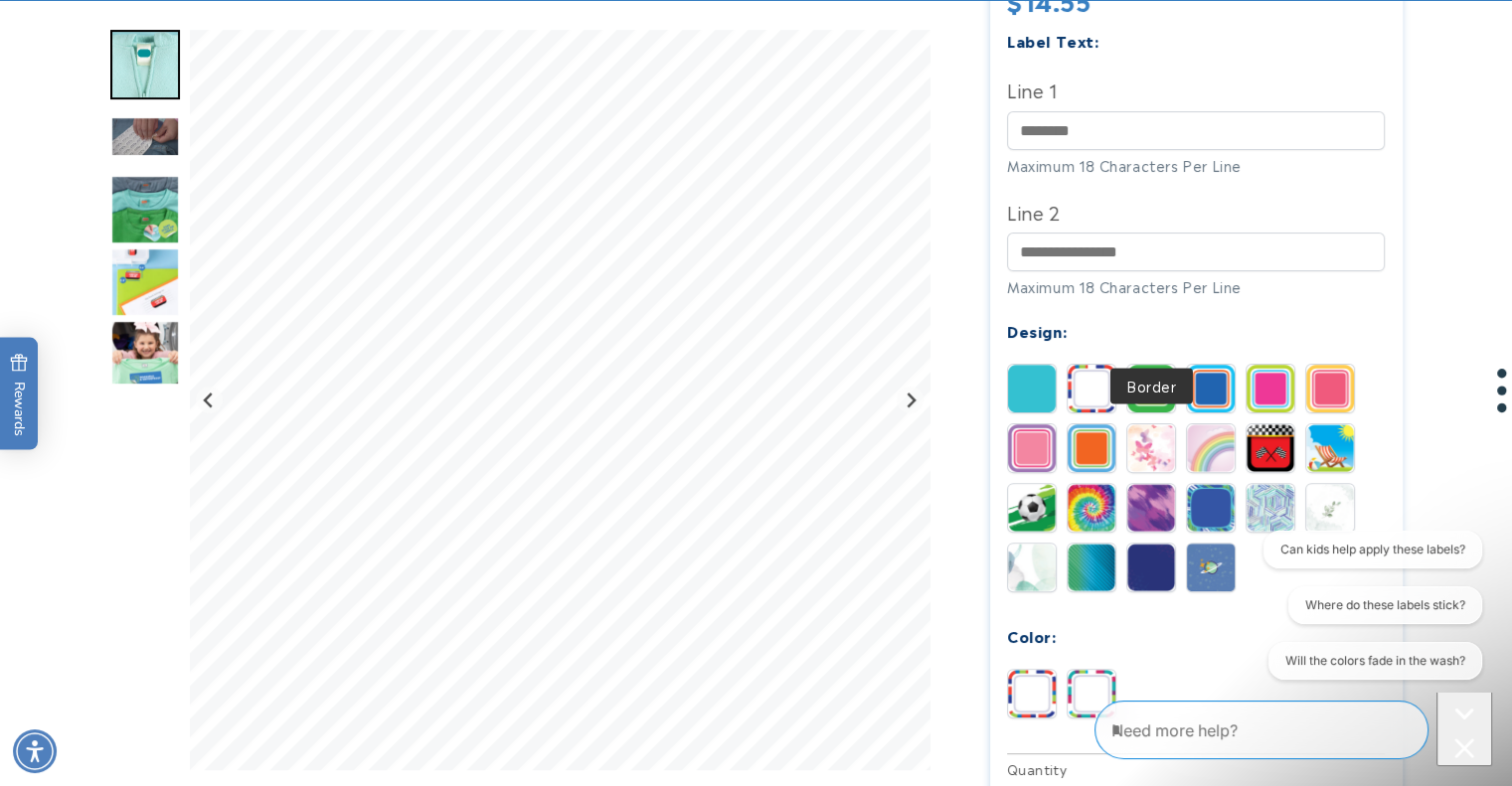 click at bounding box center (1151, 389) 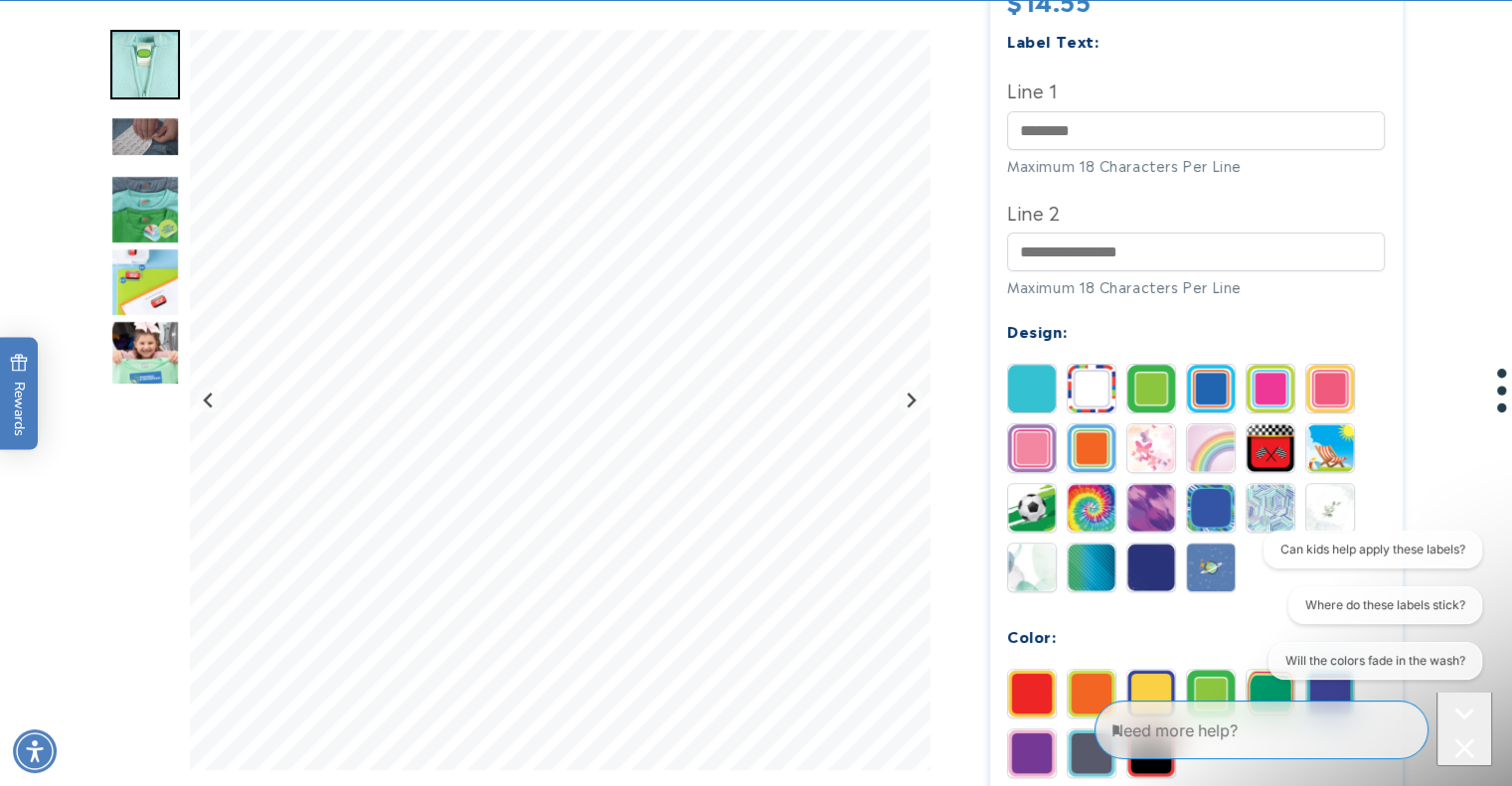 click at bounding box center [145, 282] 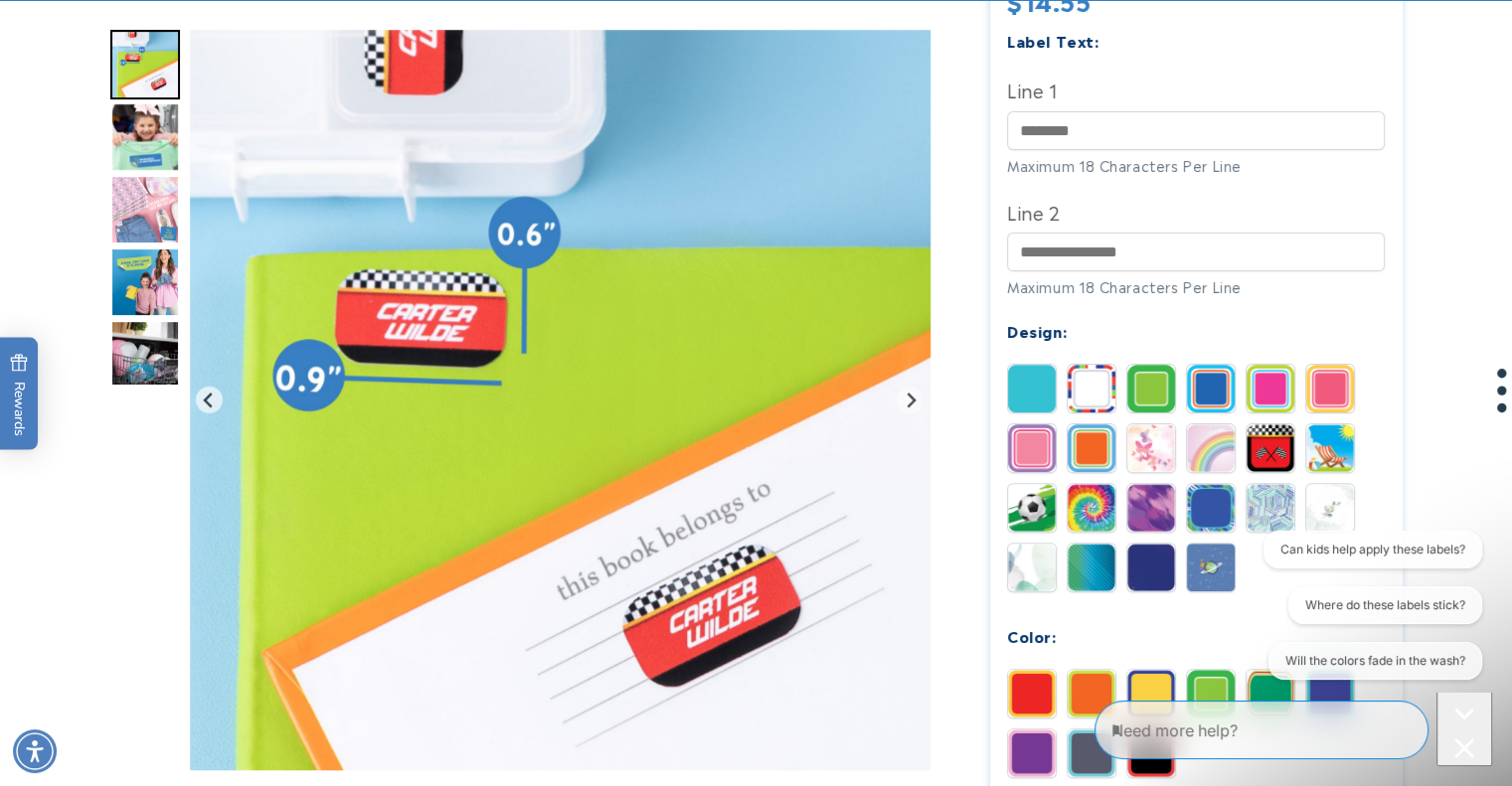 click at bounding box center (1092, 508) 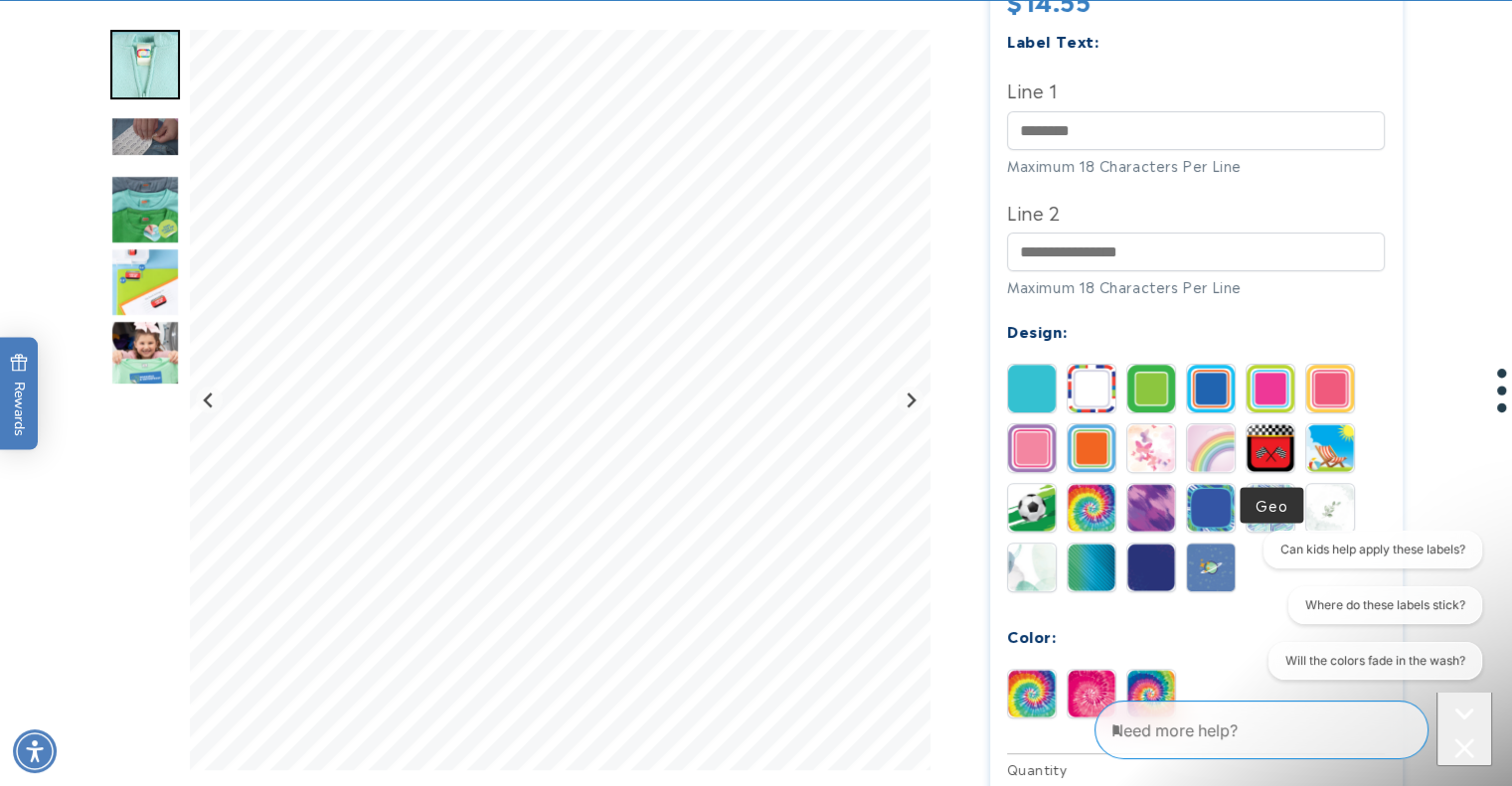 click at bounding box center [1270, 508] 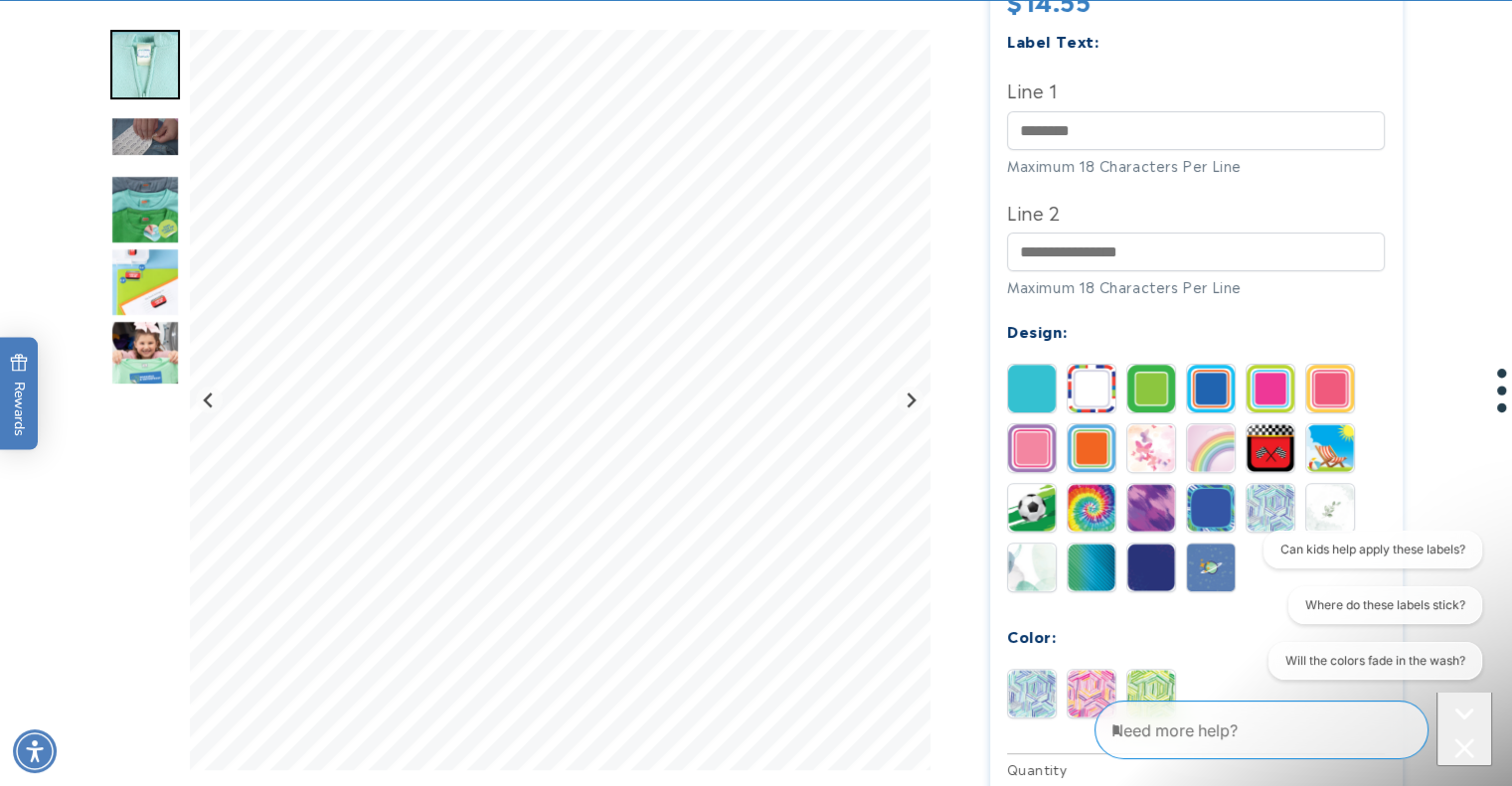 click at bounding box center [1211, 508] 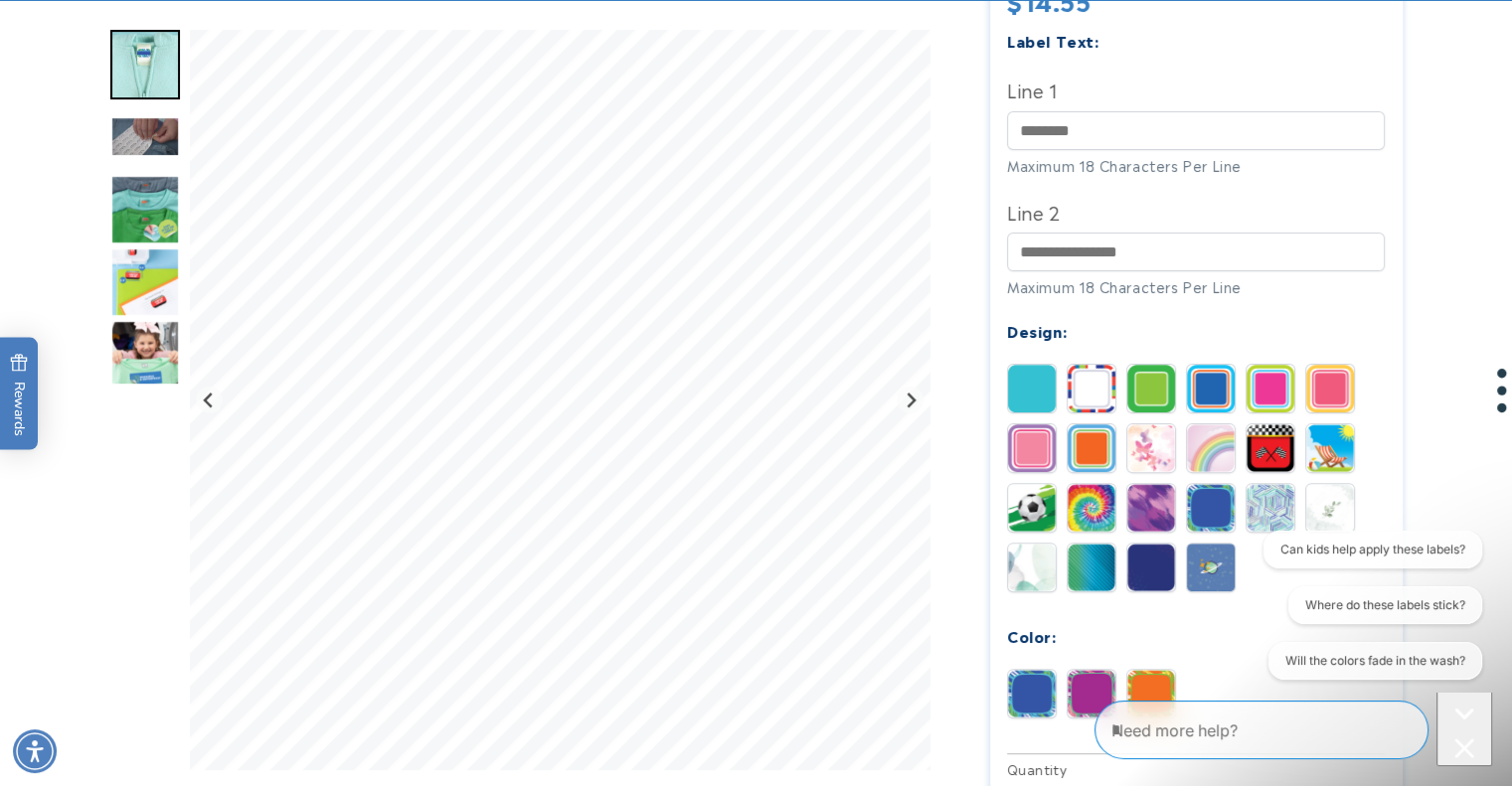 click at bounding box center [1151, 508] 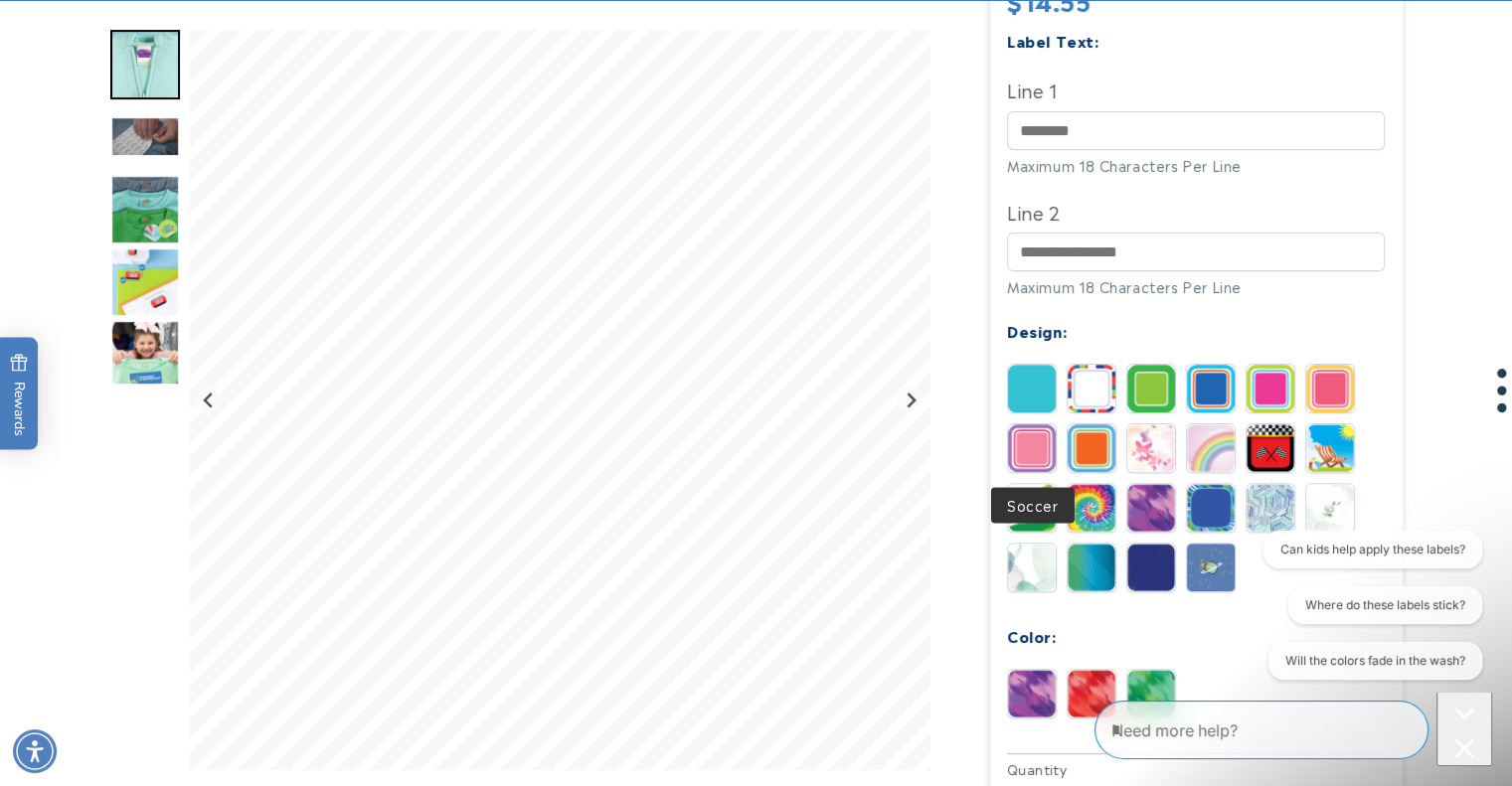 click at bounding box center [1032, 508] 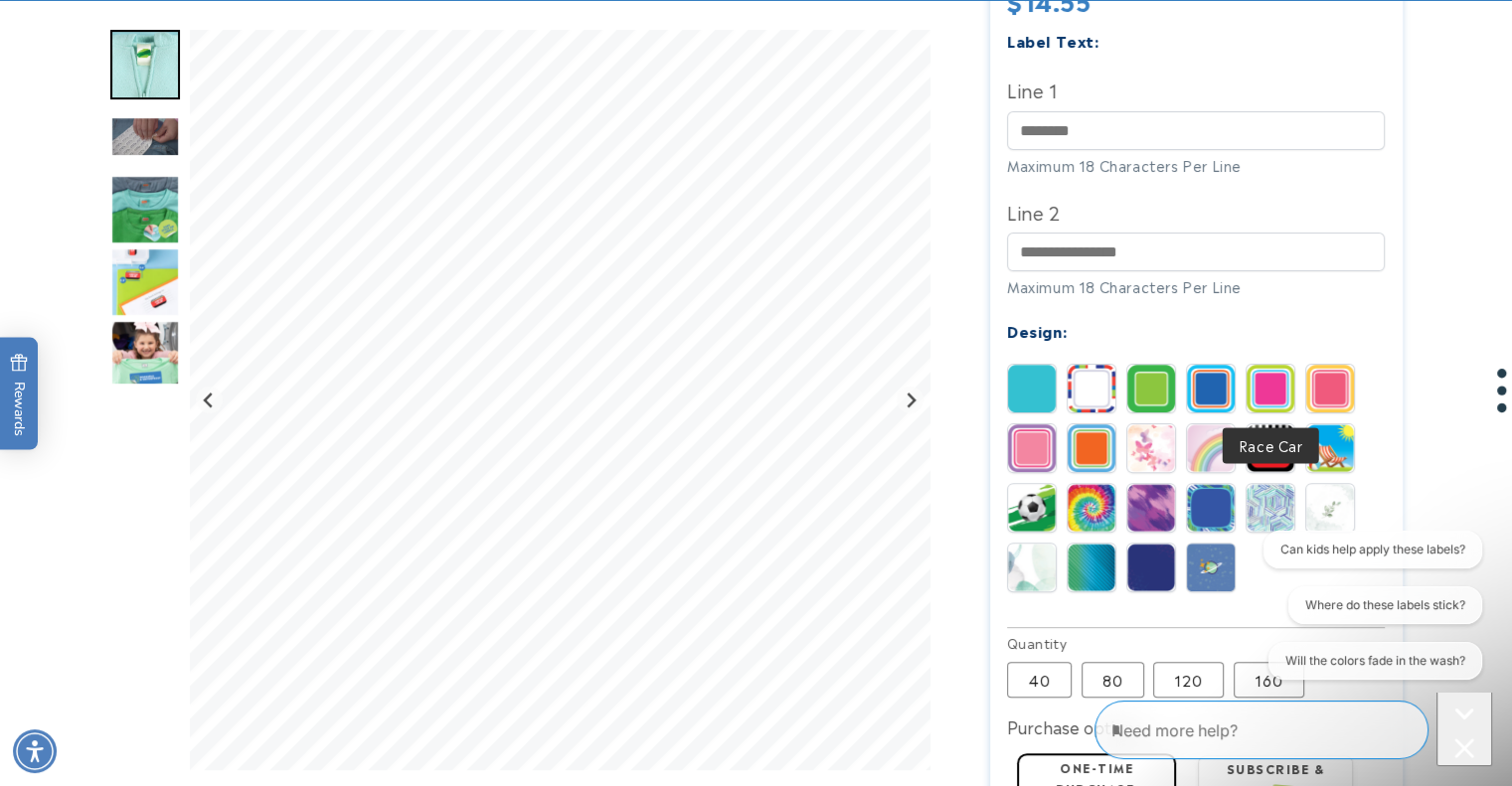 click at bounding box center (1270, 448) 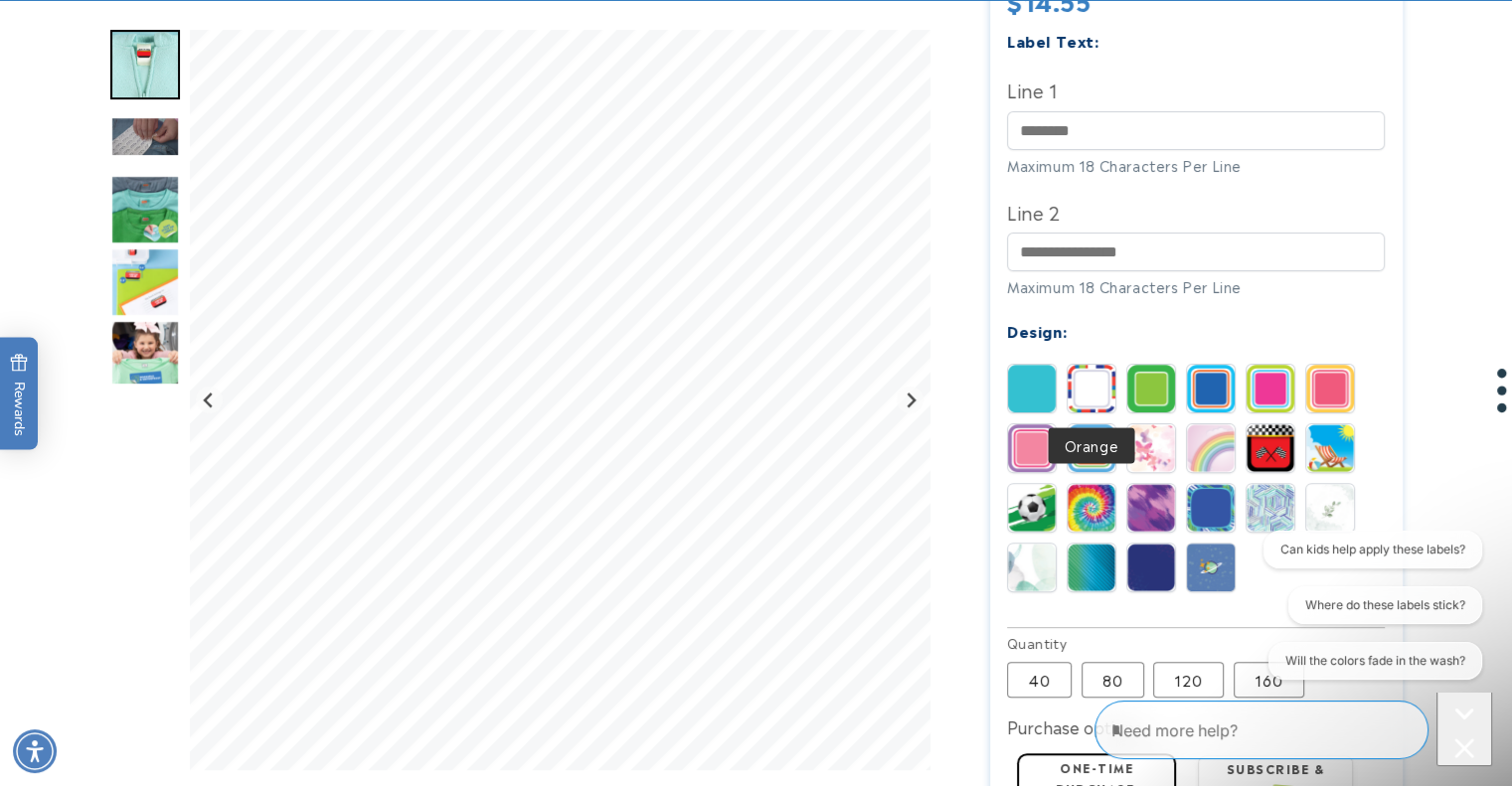 click at bounding box center (1092, 448) 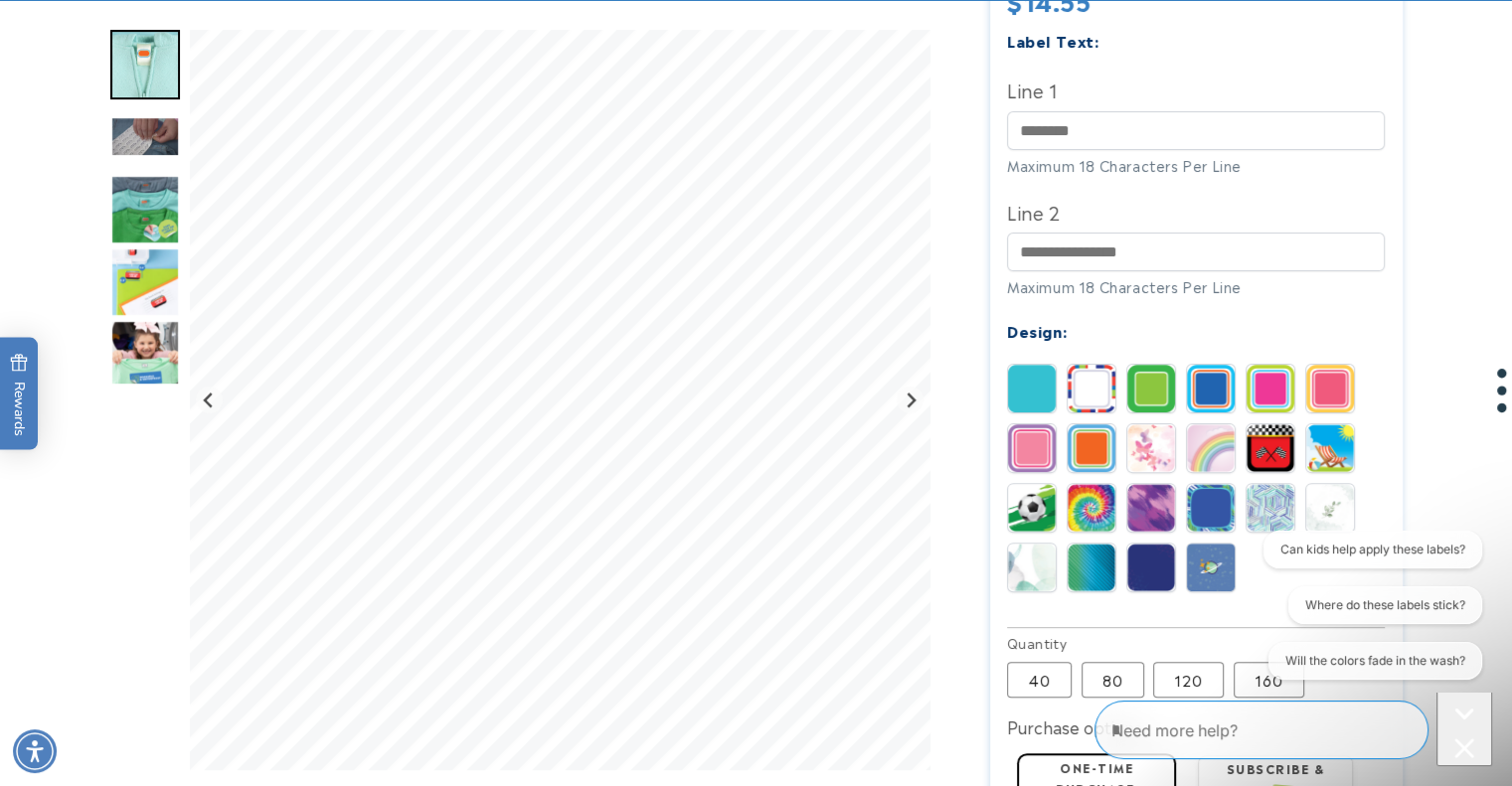 click on "Solid
Stripes
Border
Blue Magenta" 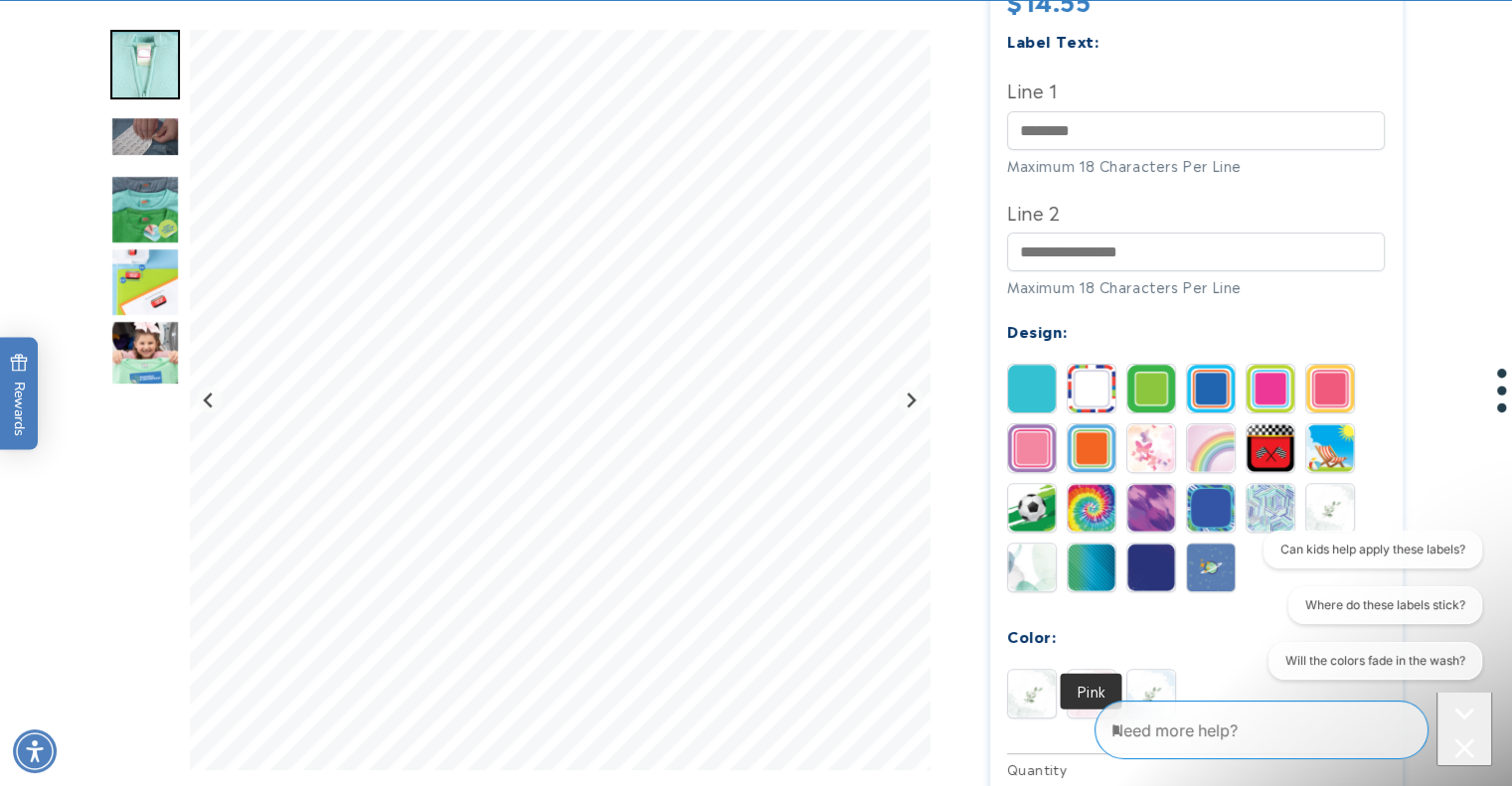 click at bounding box center [1092, 694] 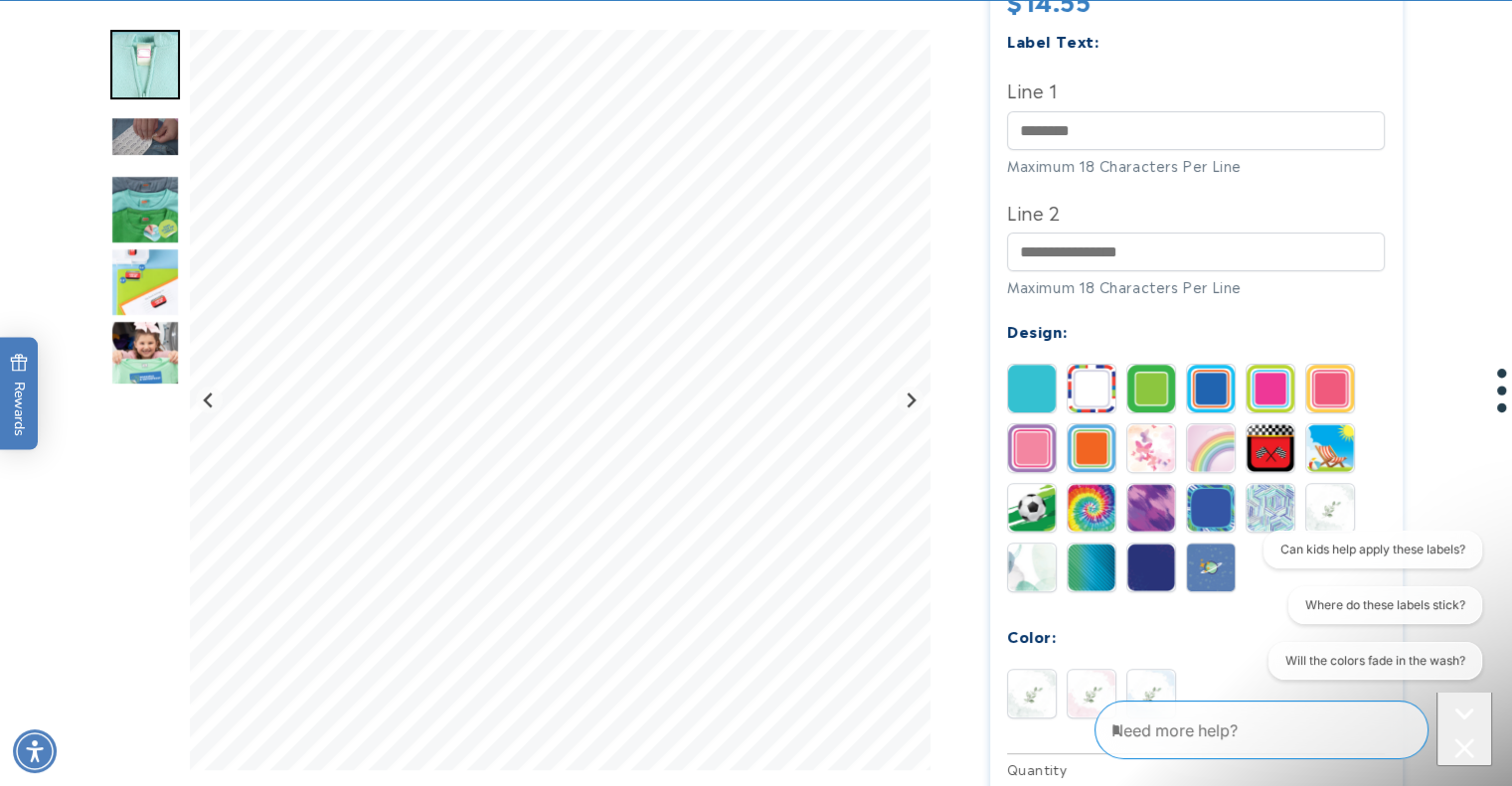 click at bounding box center [1151, 694] 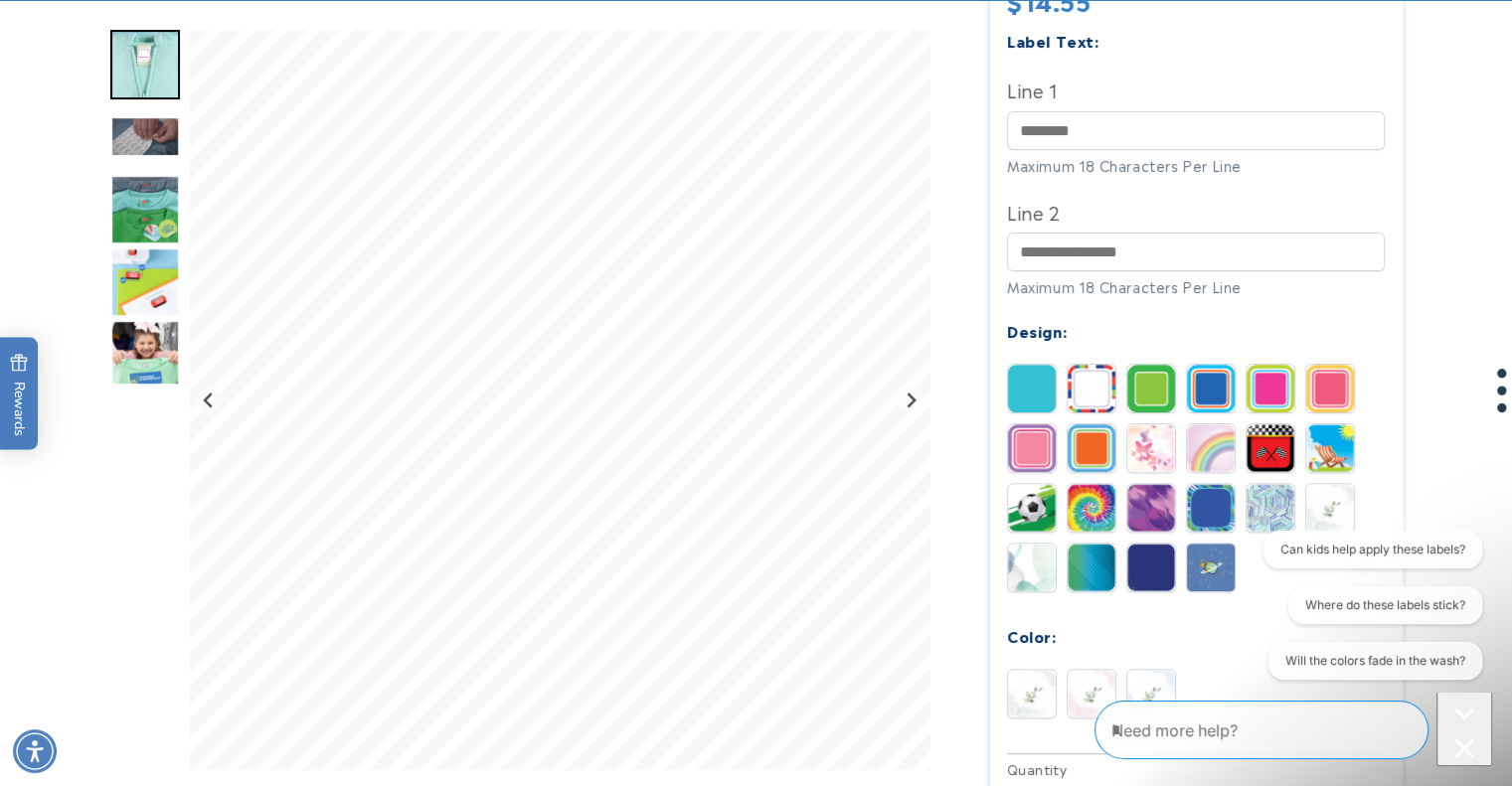 click at bounding box center (1211, 389) 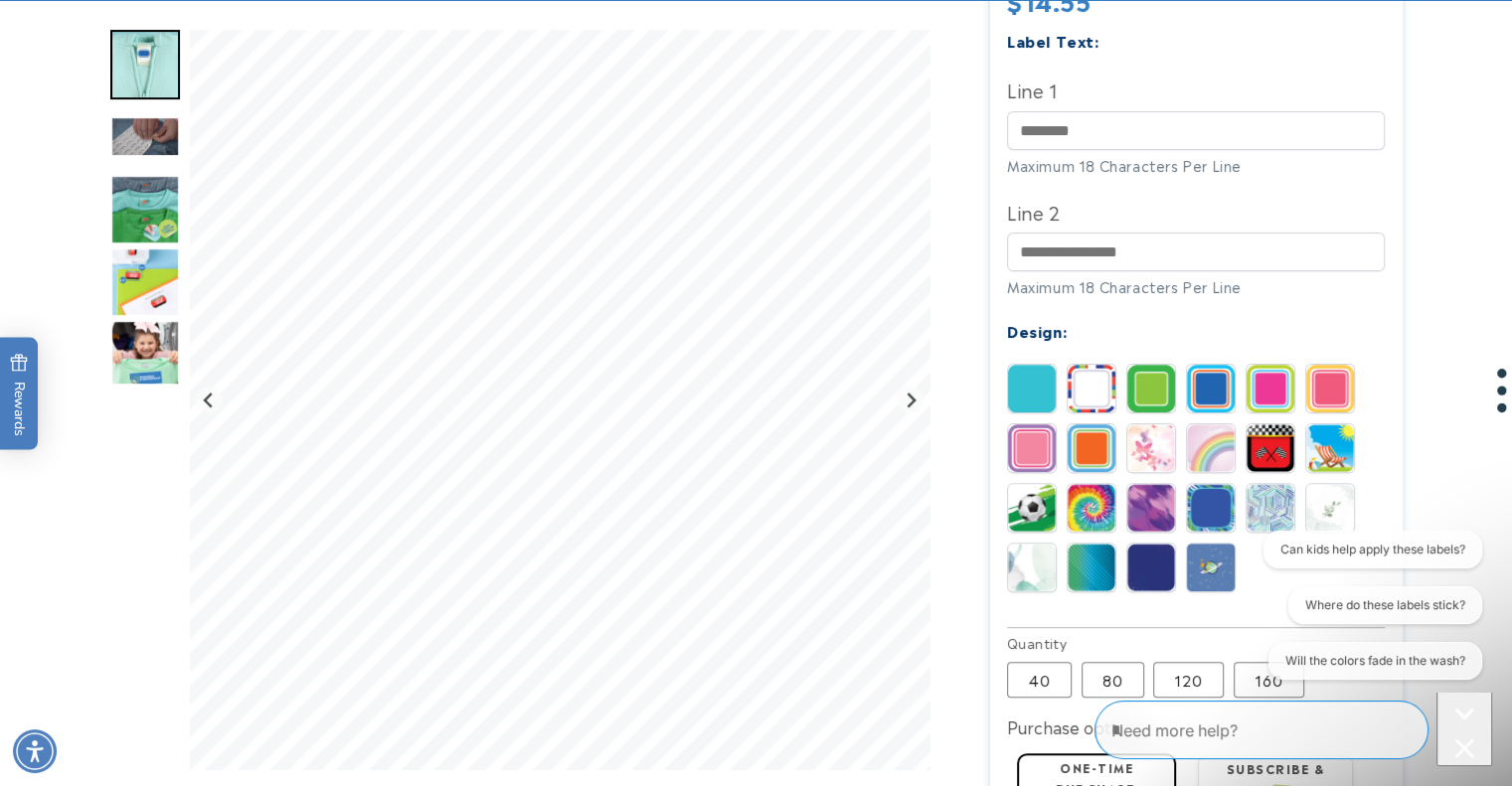 click at bounding box center (145, 282) 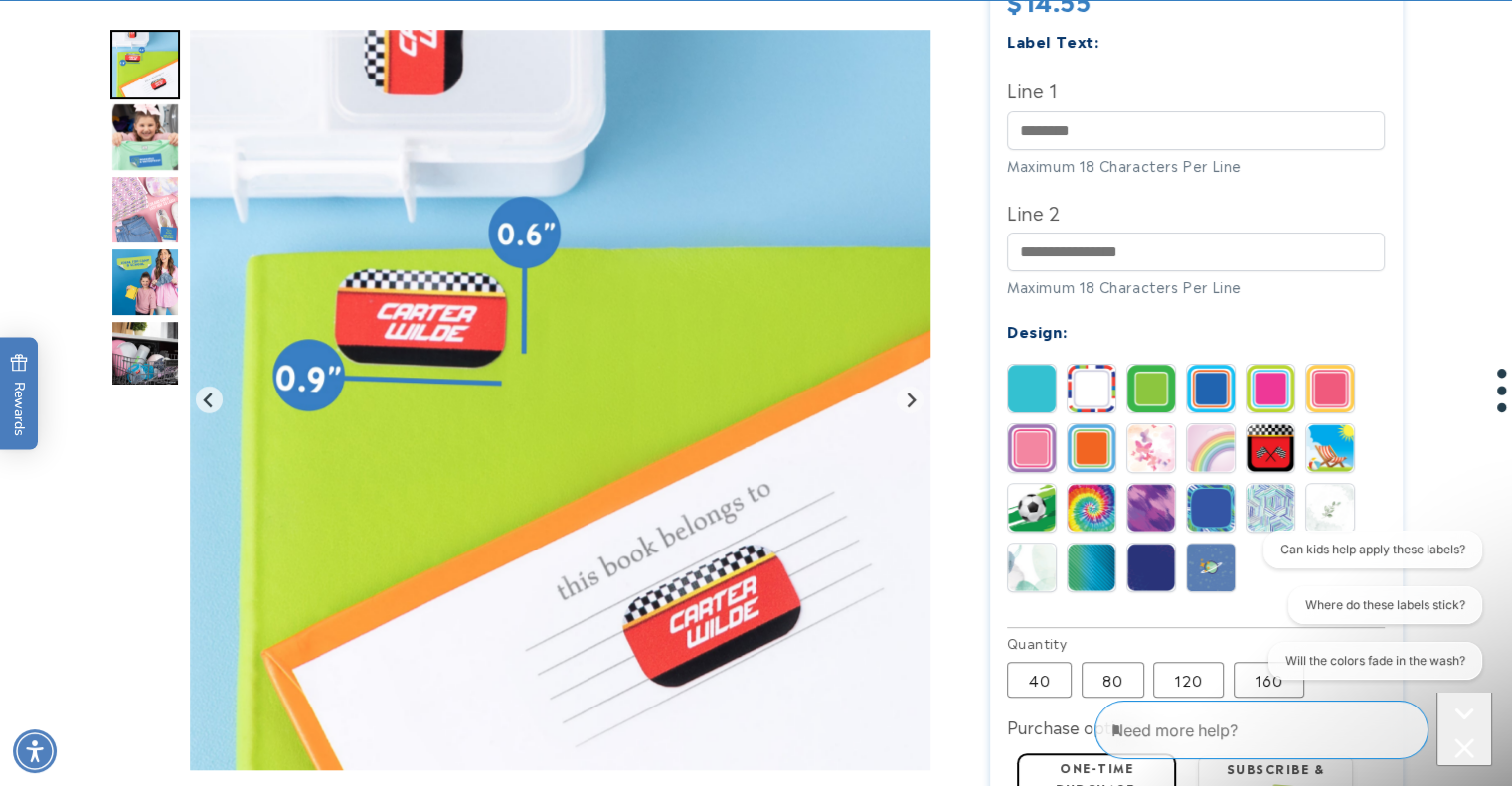 click at bounding box center (1151, 567) 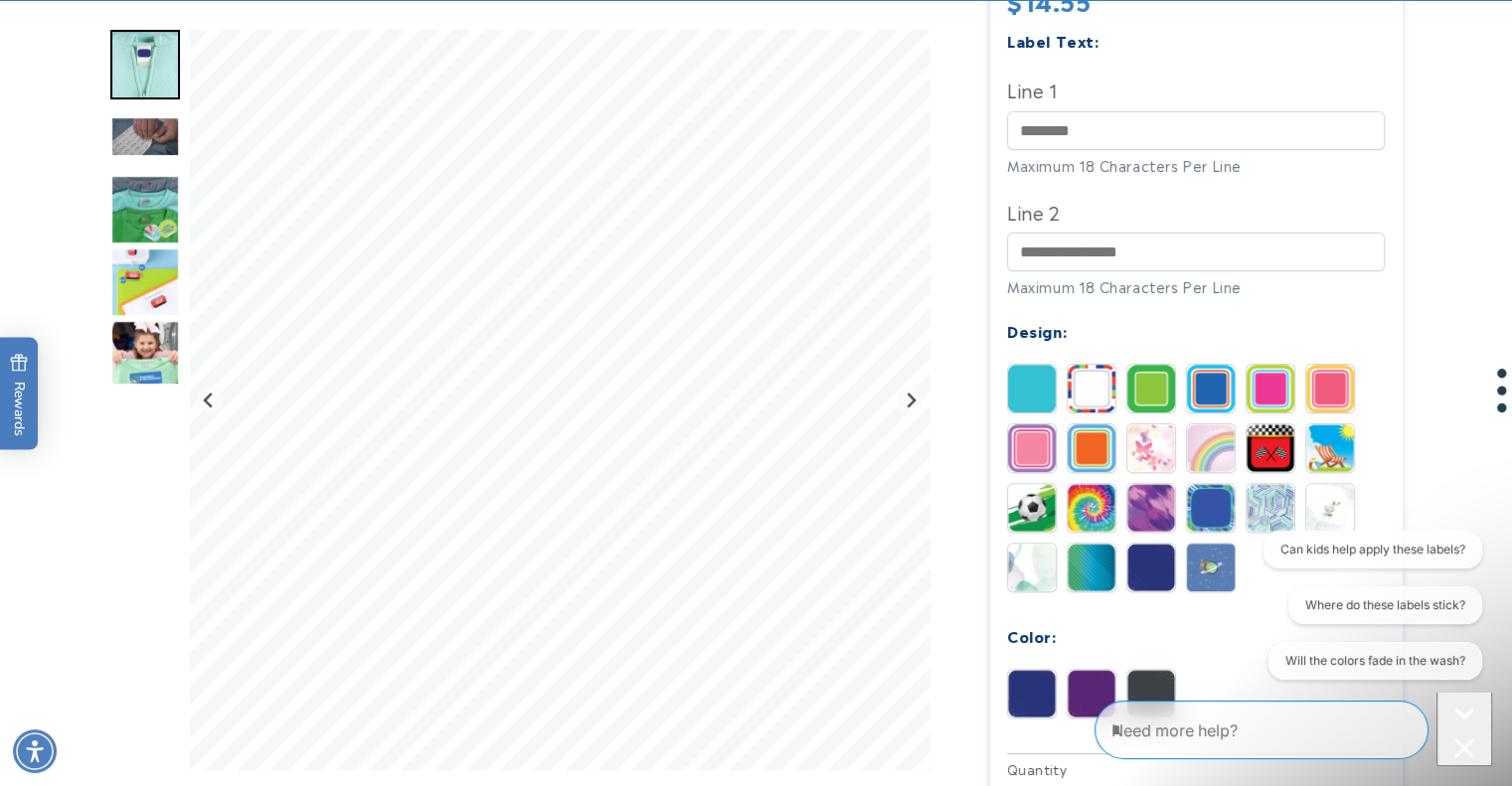 click at bounding box center [1270, 448] 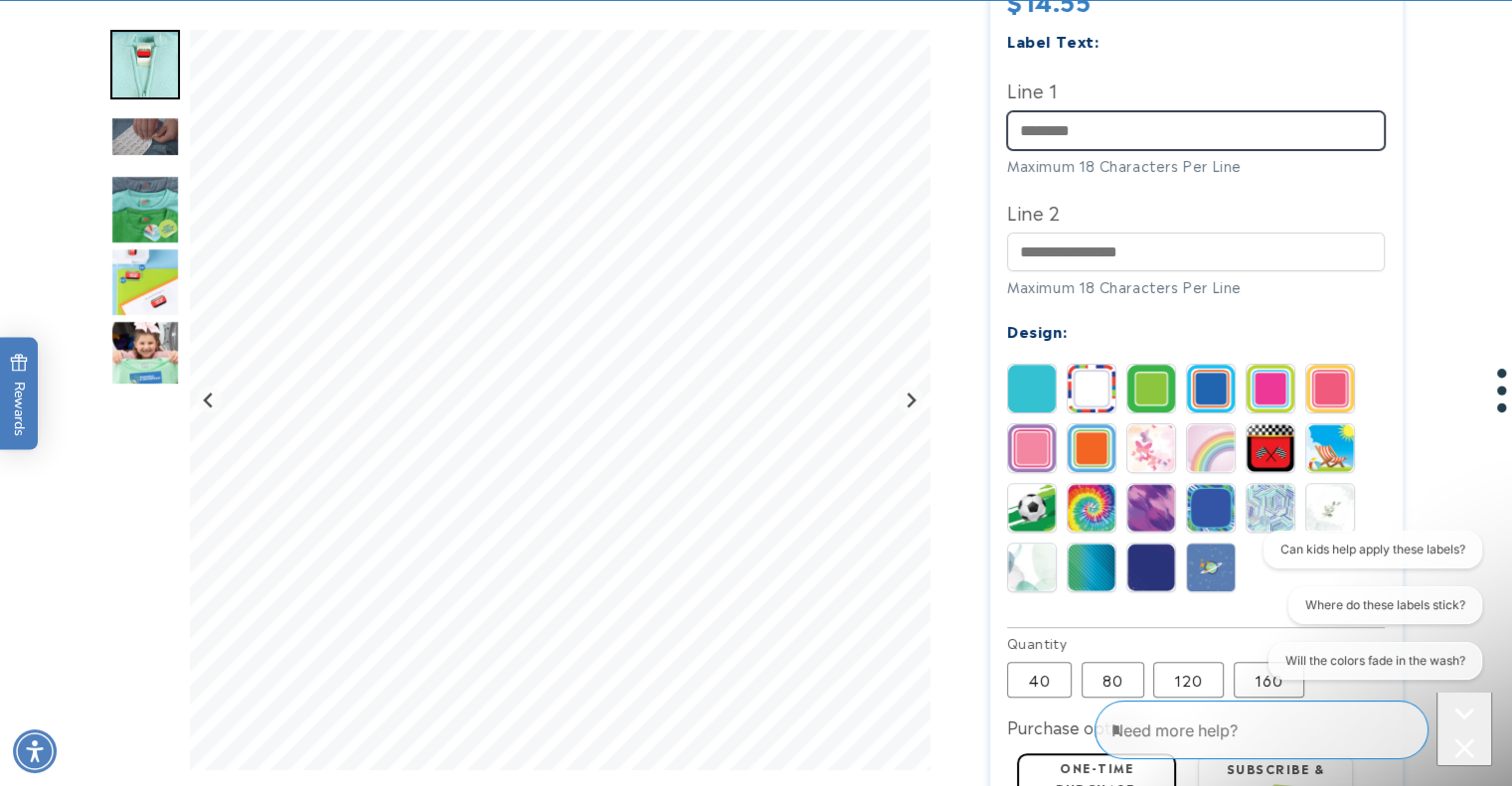 click on "Line 1" at bounding box center [1196, 130] 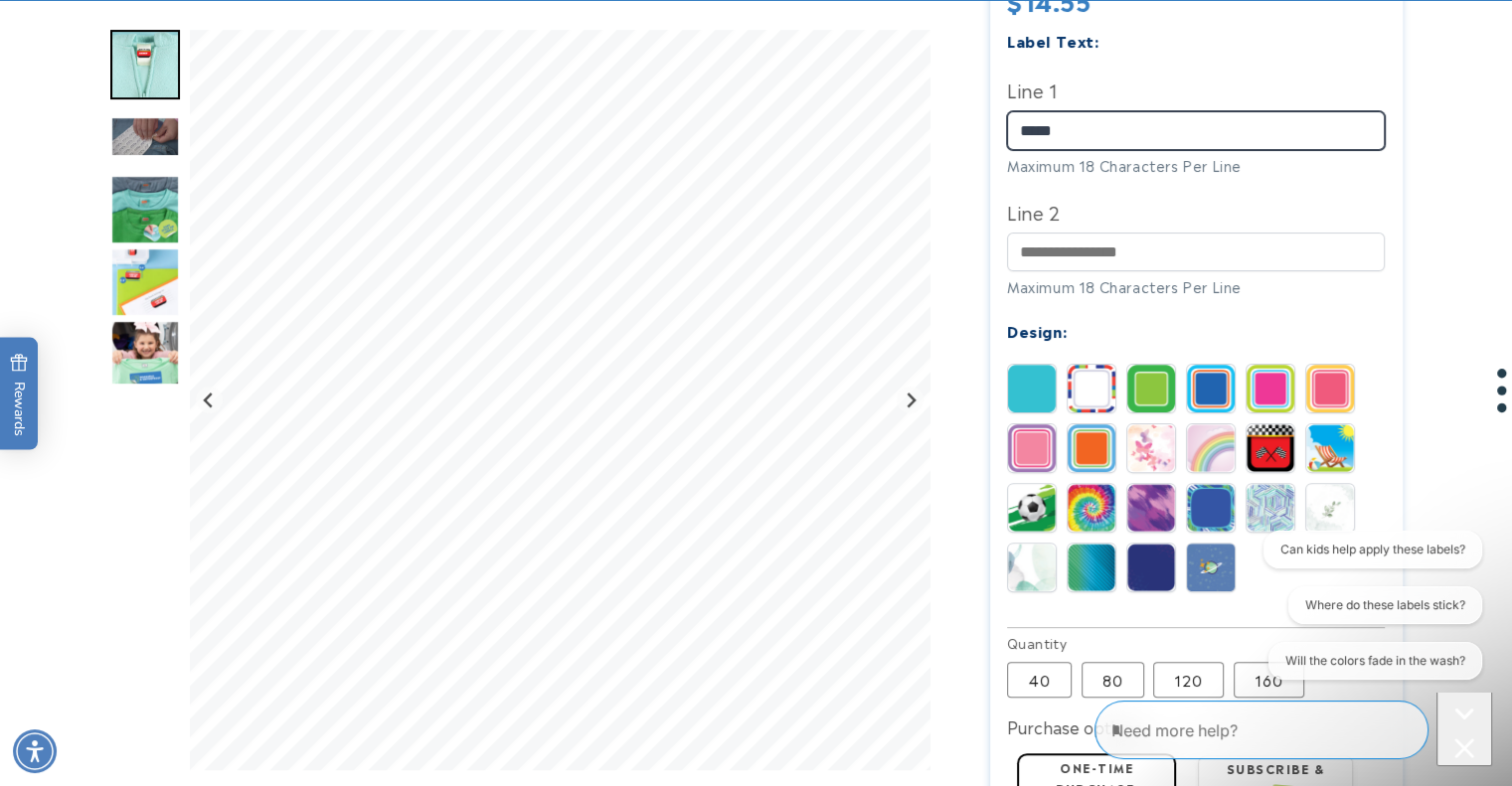 type on "*****" 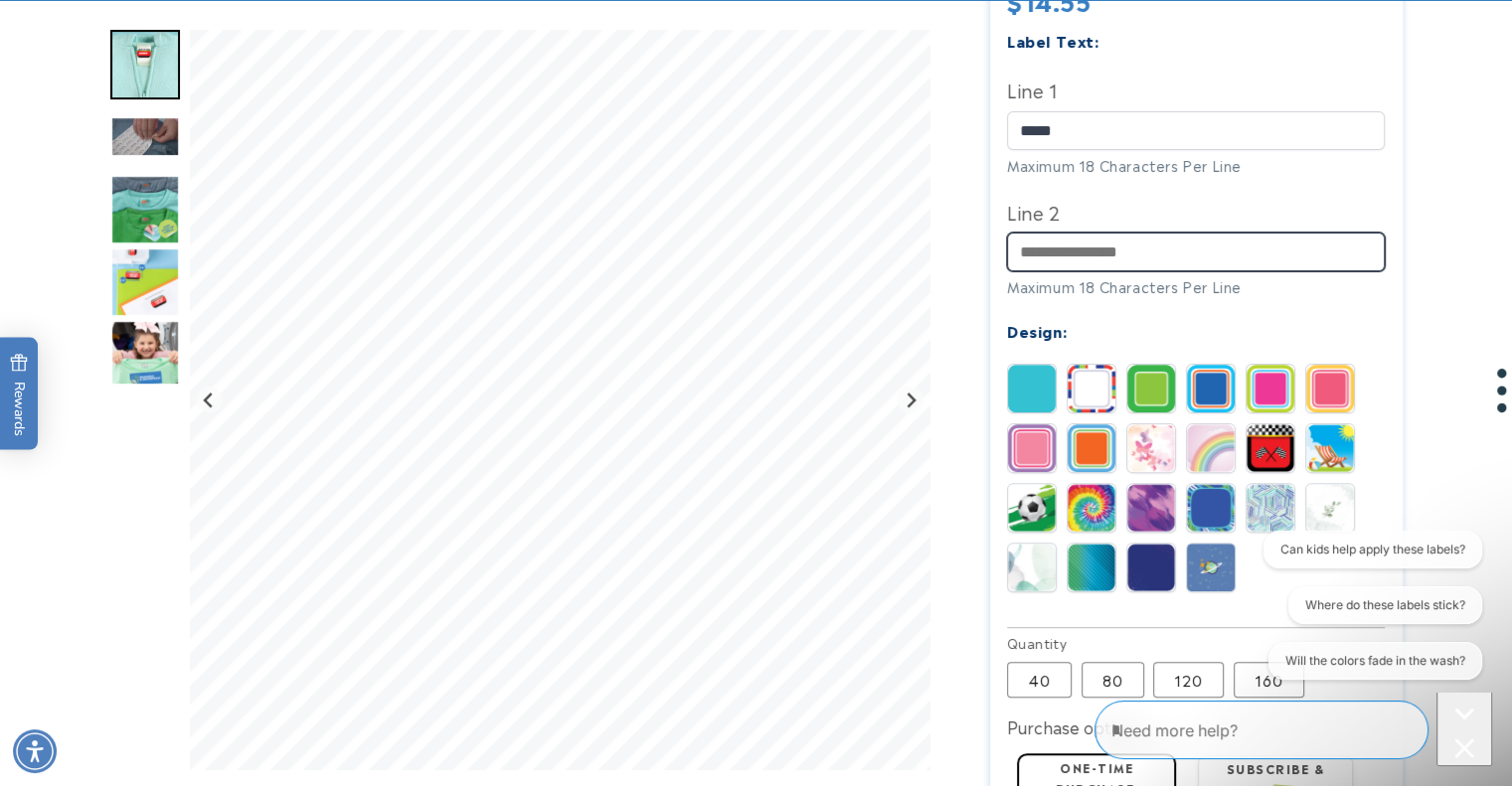 click on "Line 2" at bounding box center (1196, 251) 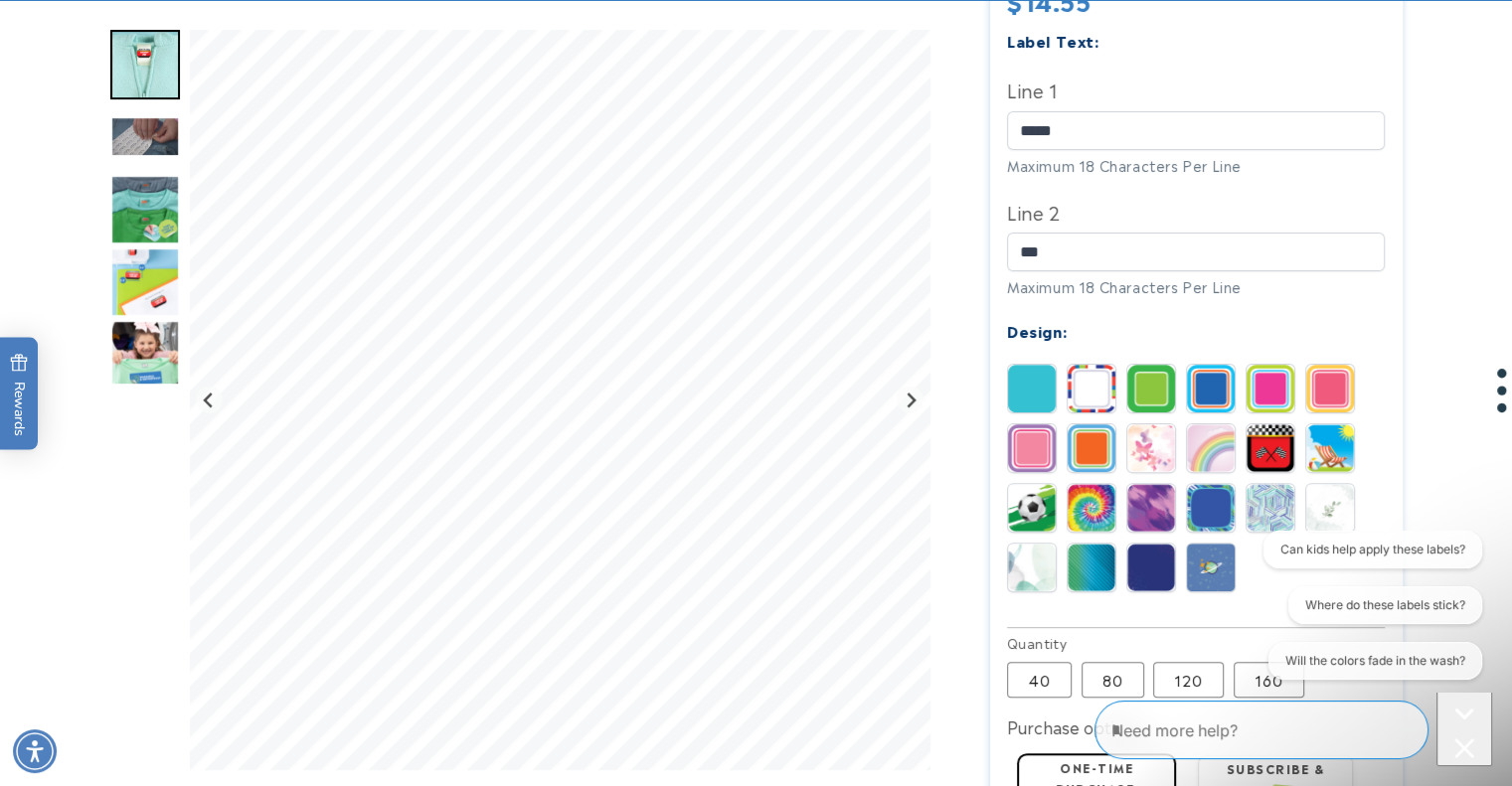 click at bounding box center (1092, 508) 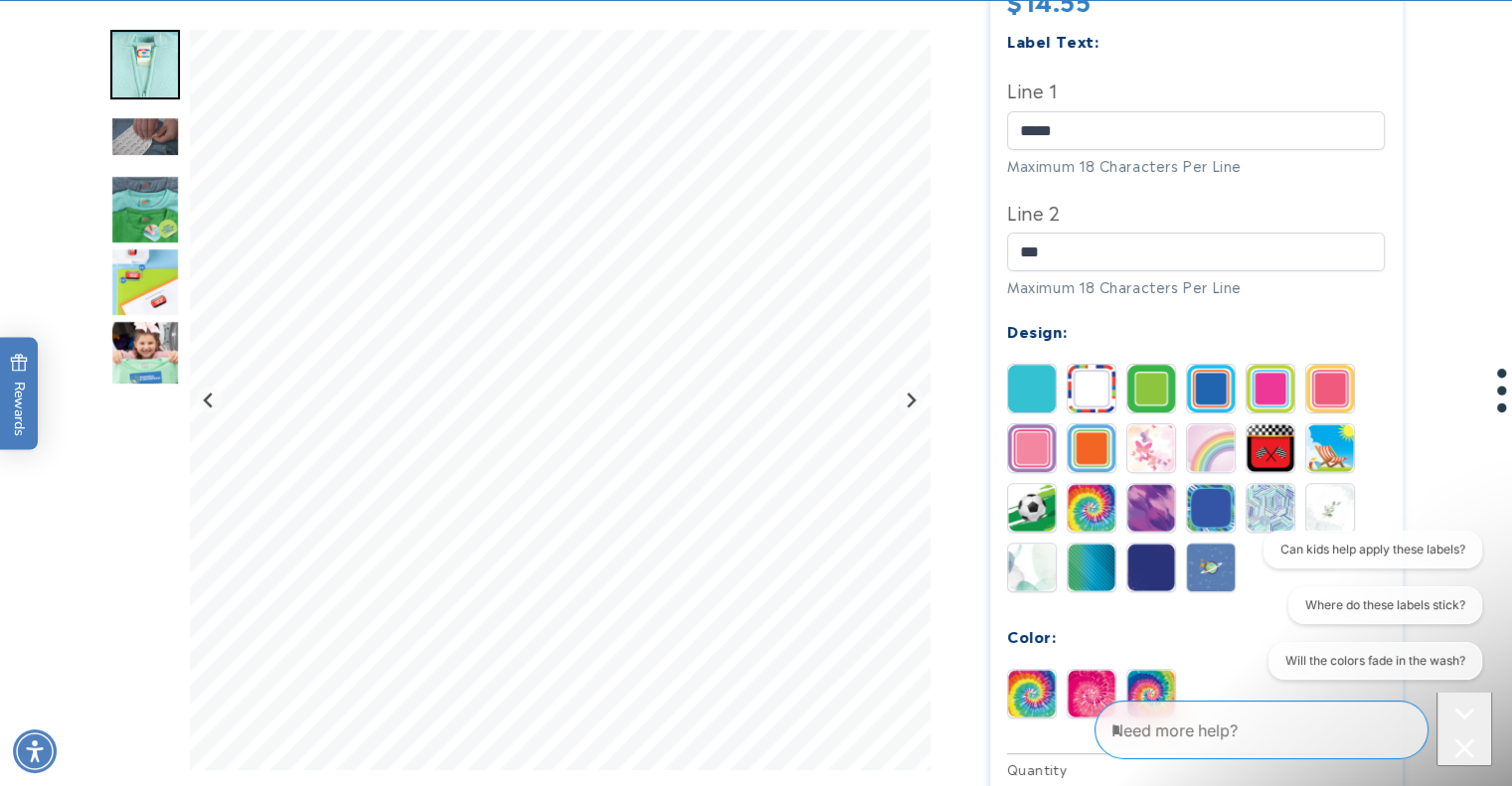 click on "Line 2
***
Maximum 18 Characters Per Line" at bounding box center (1196, 246) 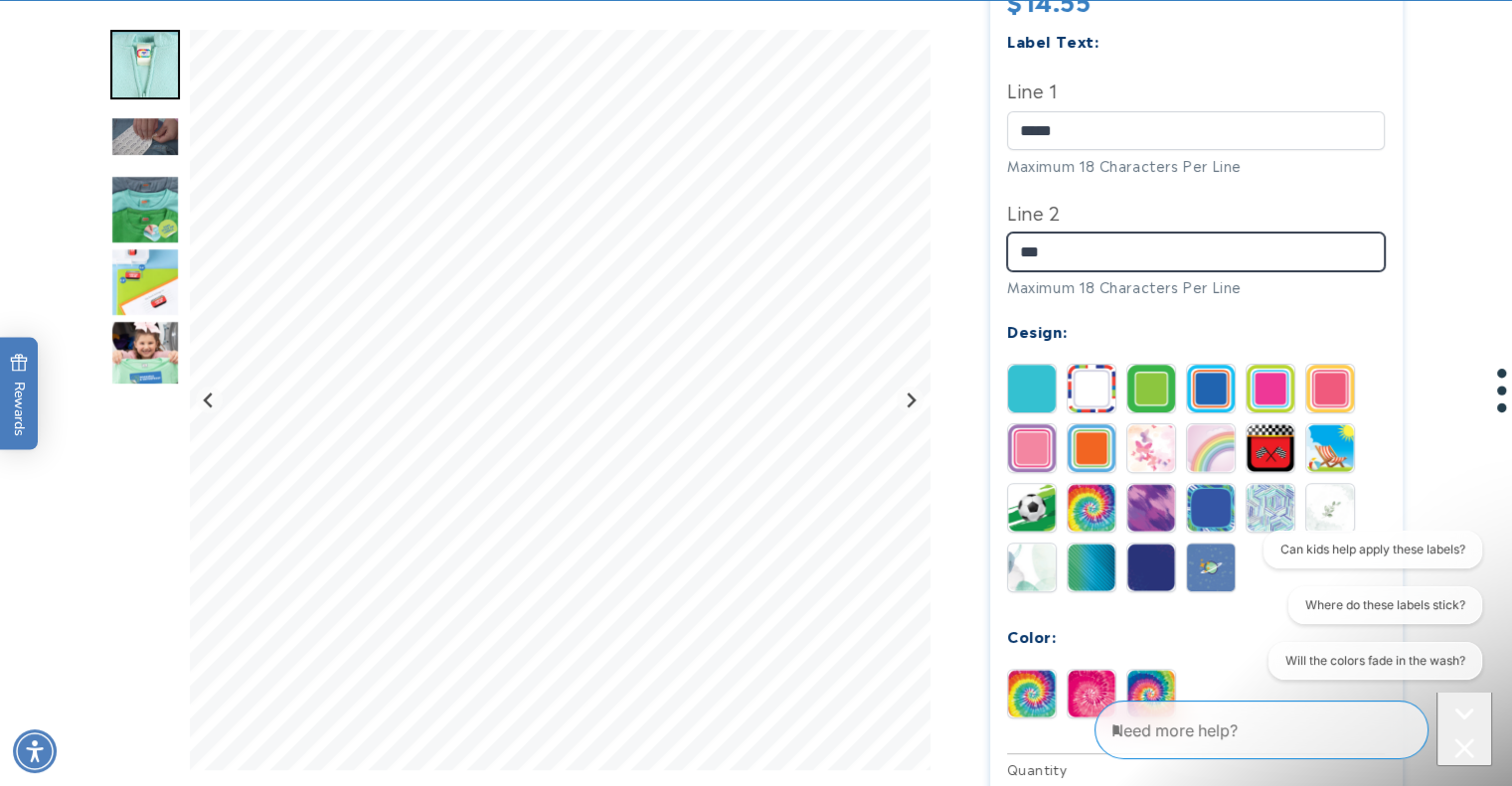 click on "***" at bounding box center [1196, 251] 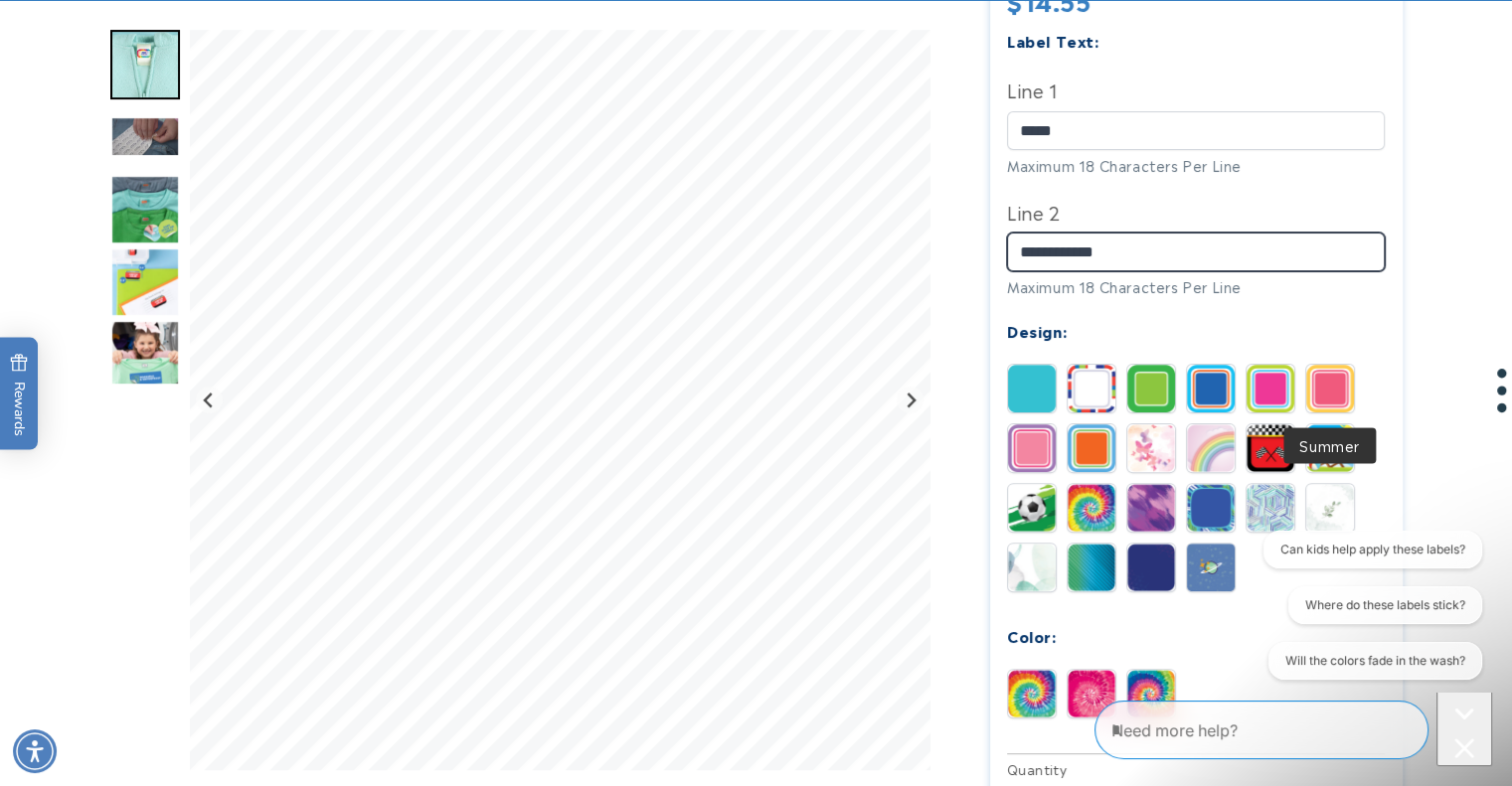 type on "**********" 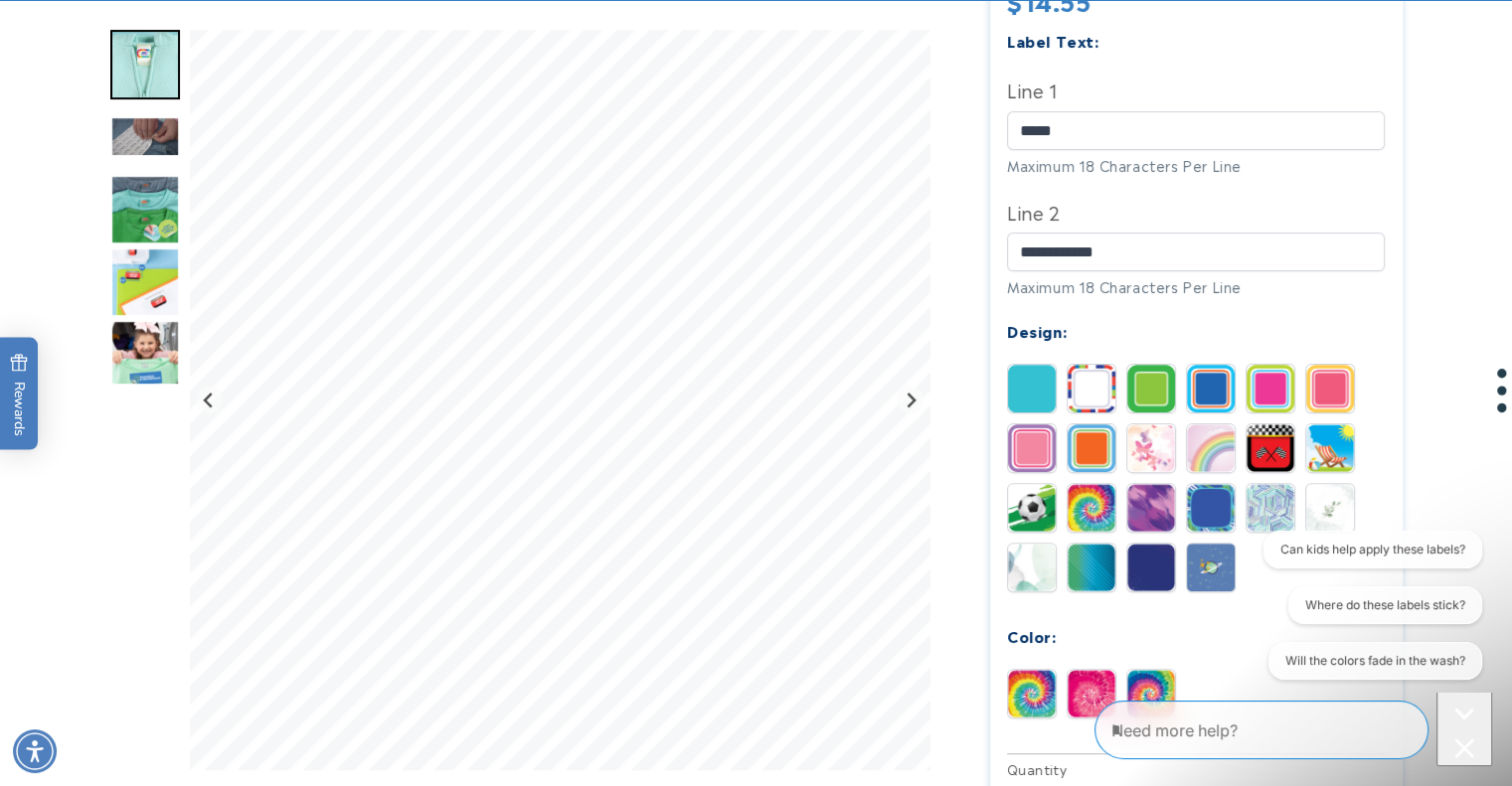 click at bounding box center (1330, 448) 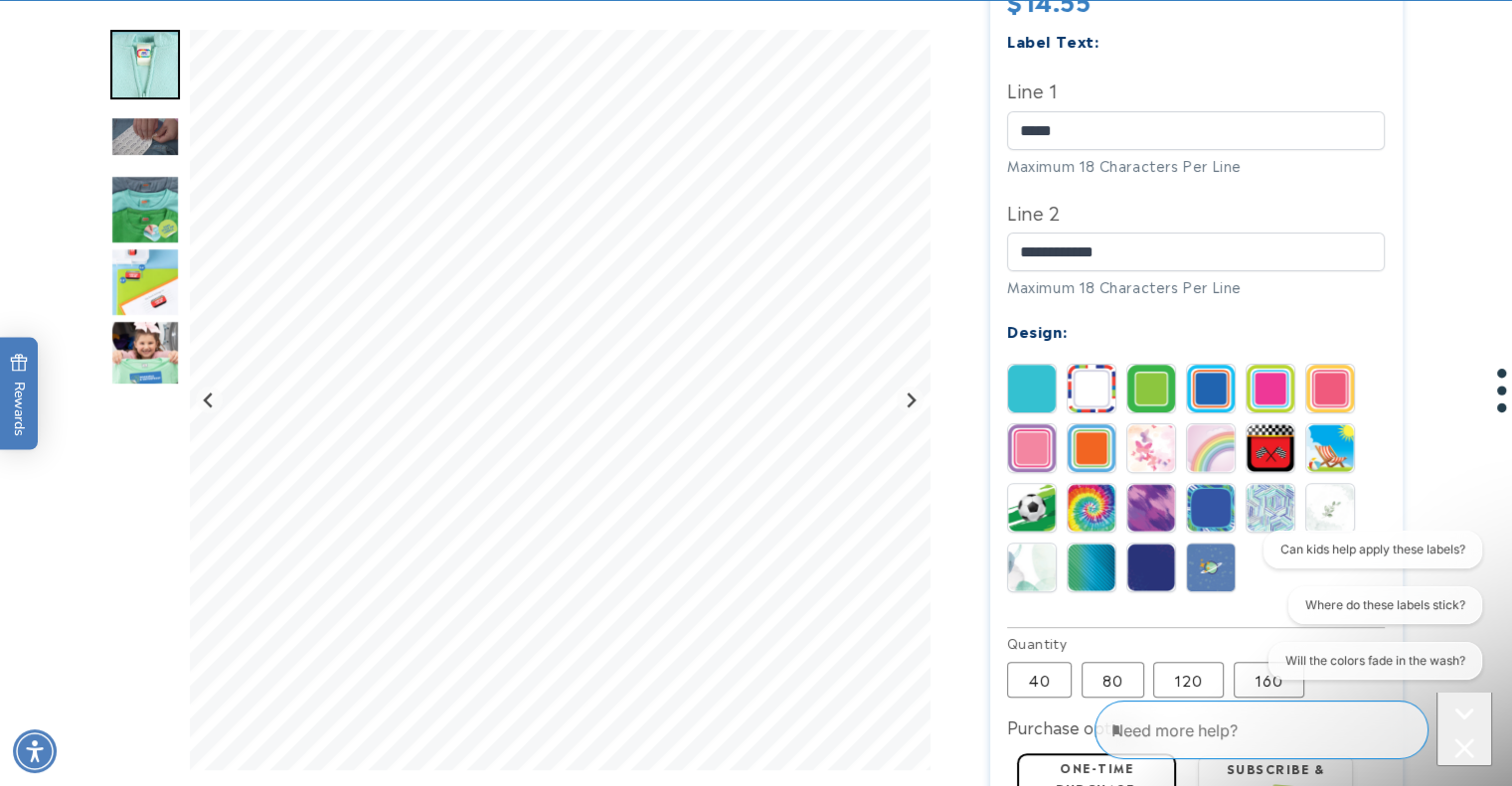 click at bounding box center (1330, 448) 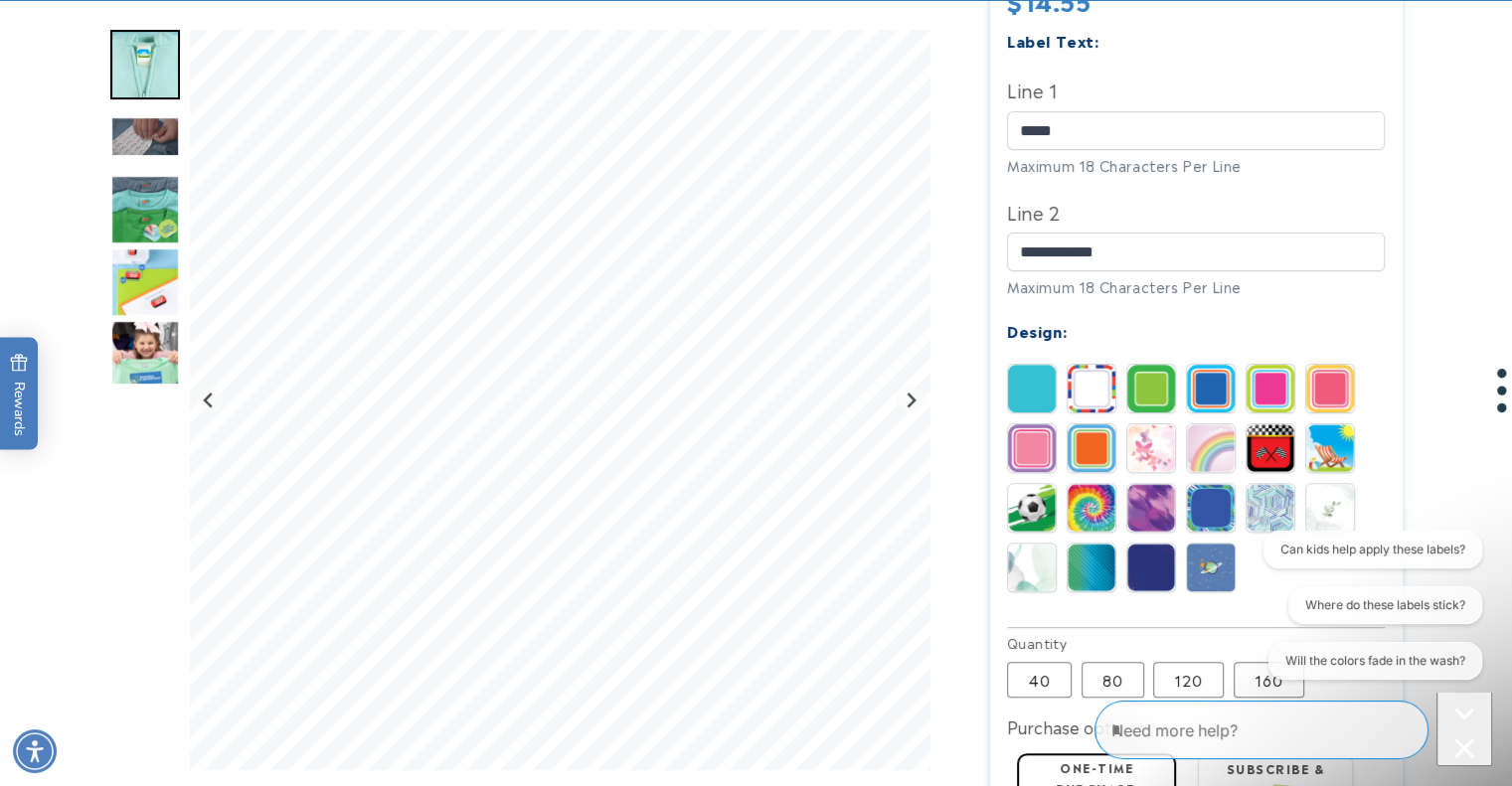 click at bounding box center [1330, 448] 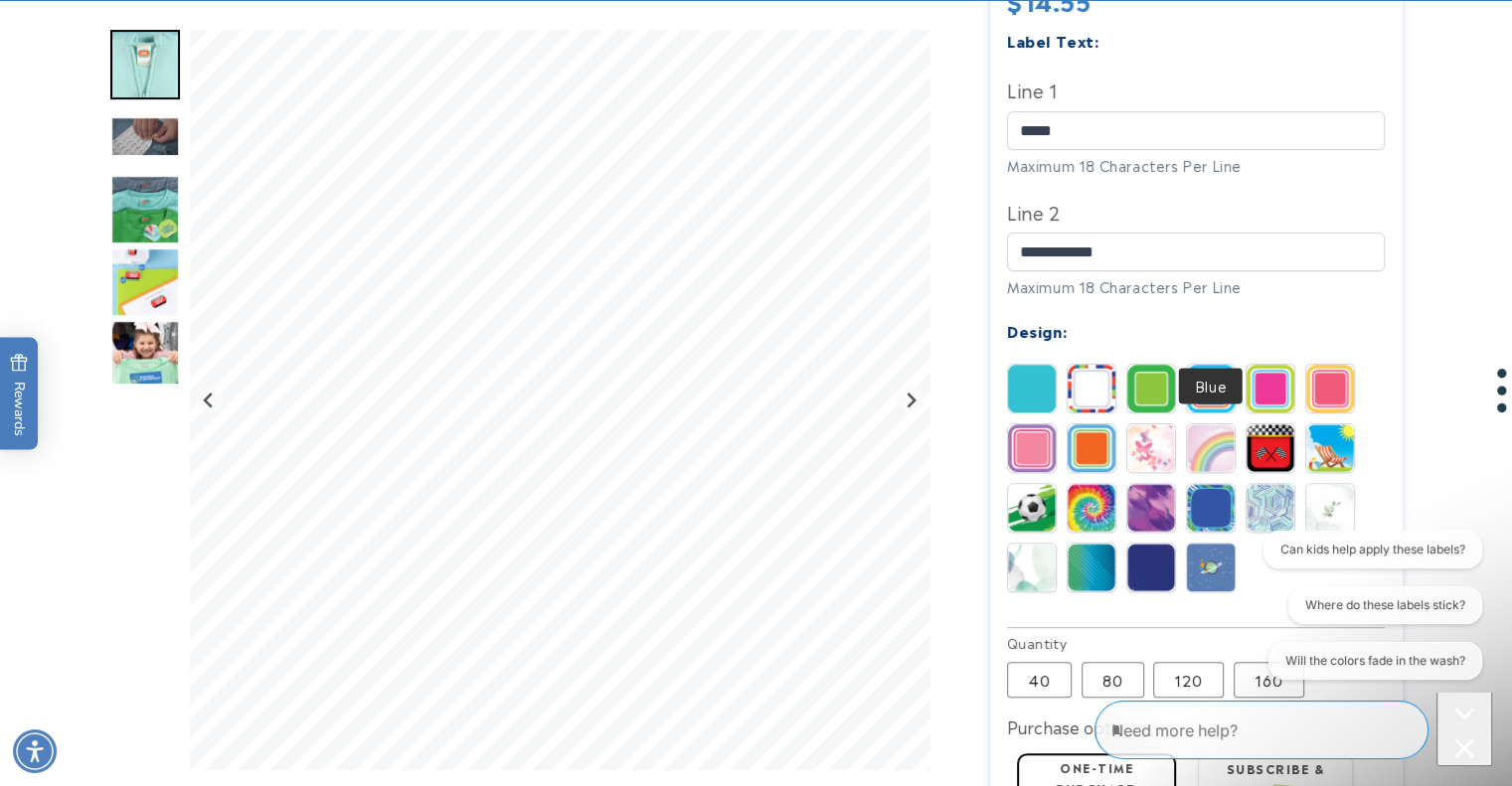 click at bounding box center [1211, 389] 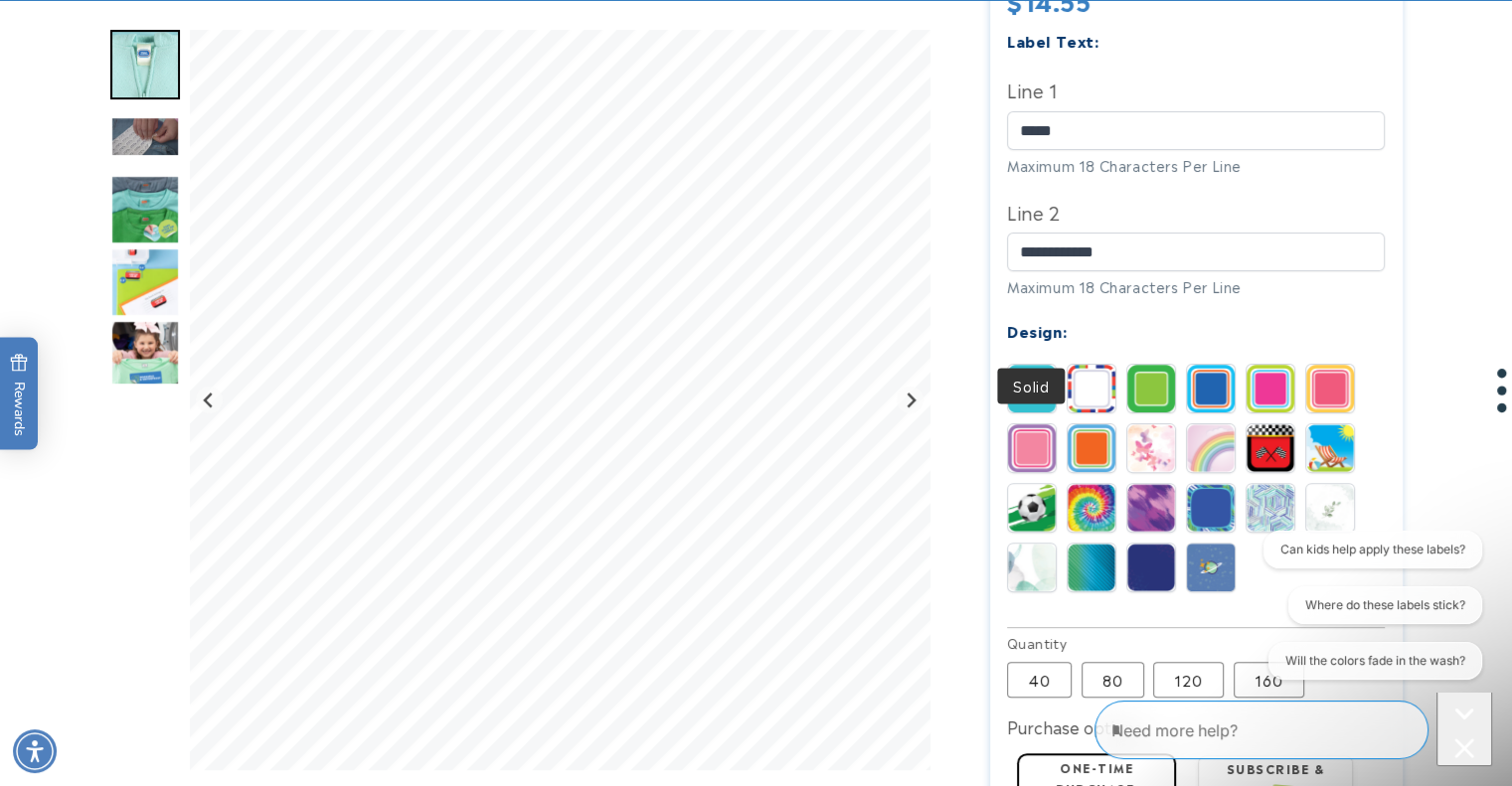 click at bounding box center [1032, 389] 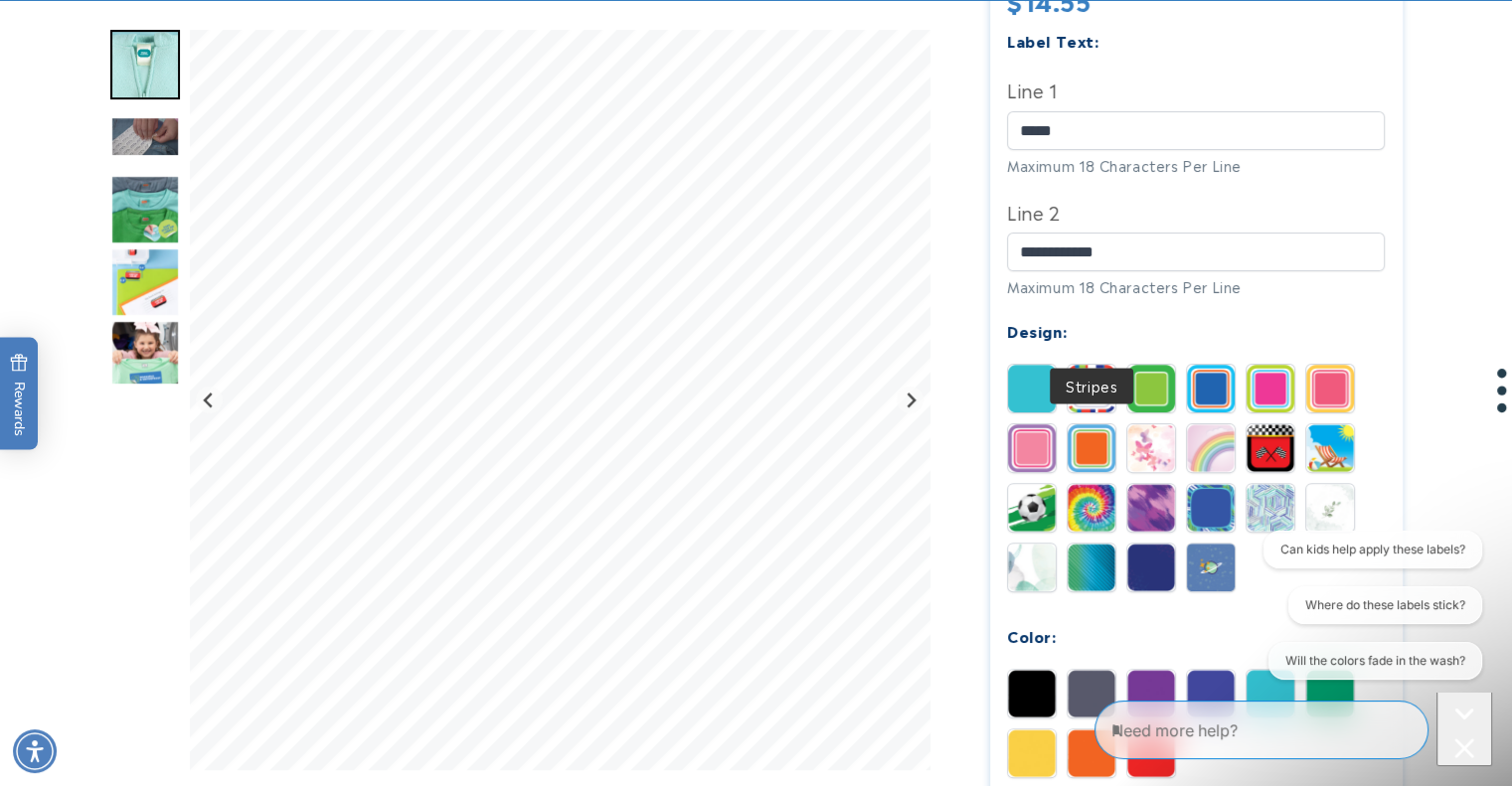 click at bounding box center (1092, 389) 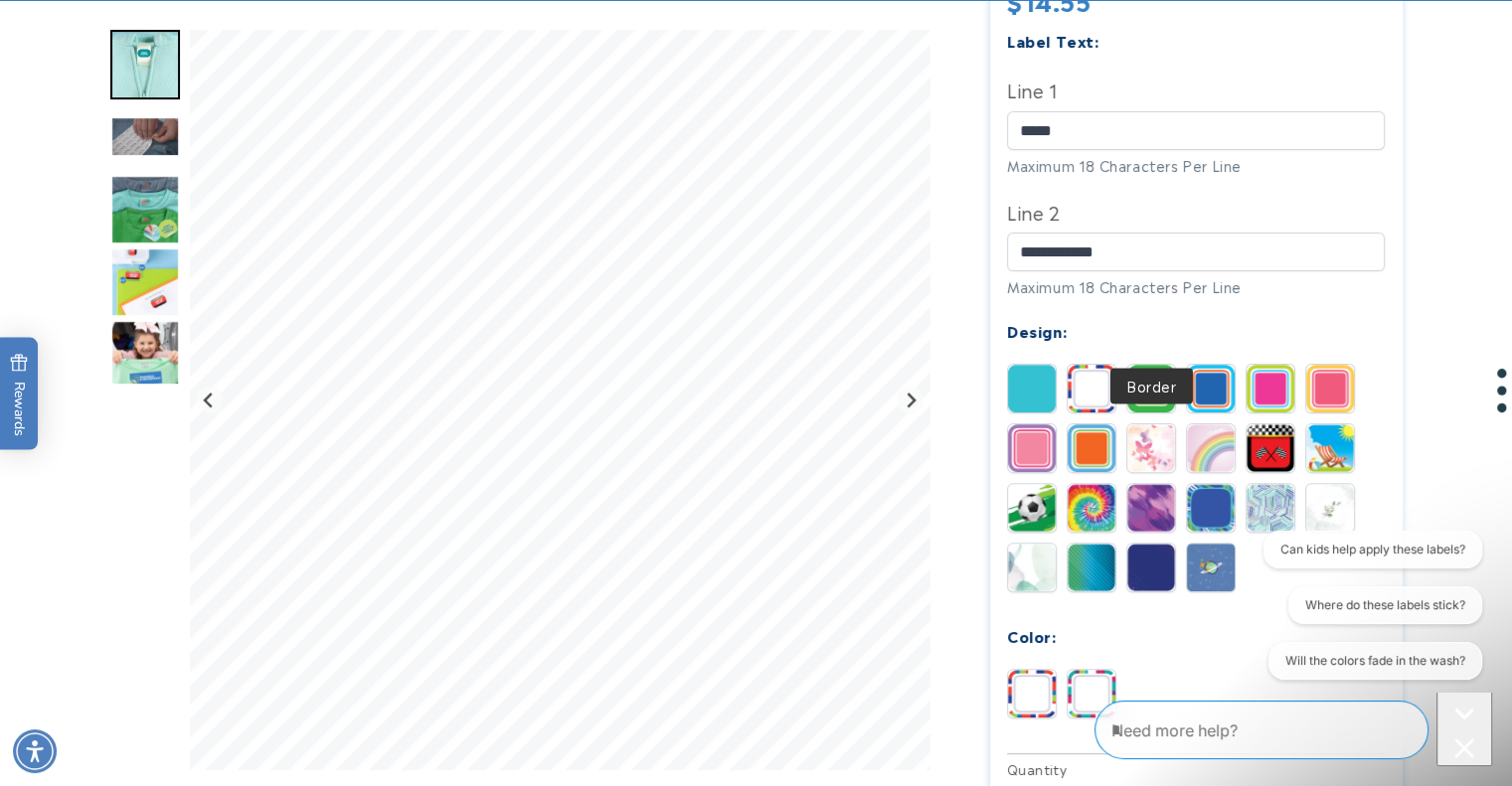click at bounding box center [1151, 389] 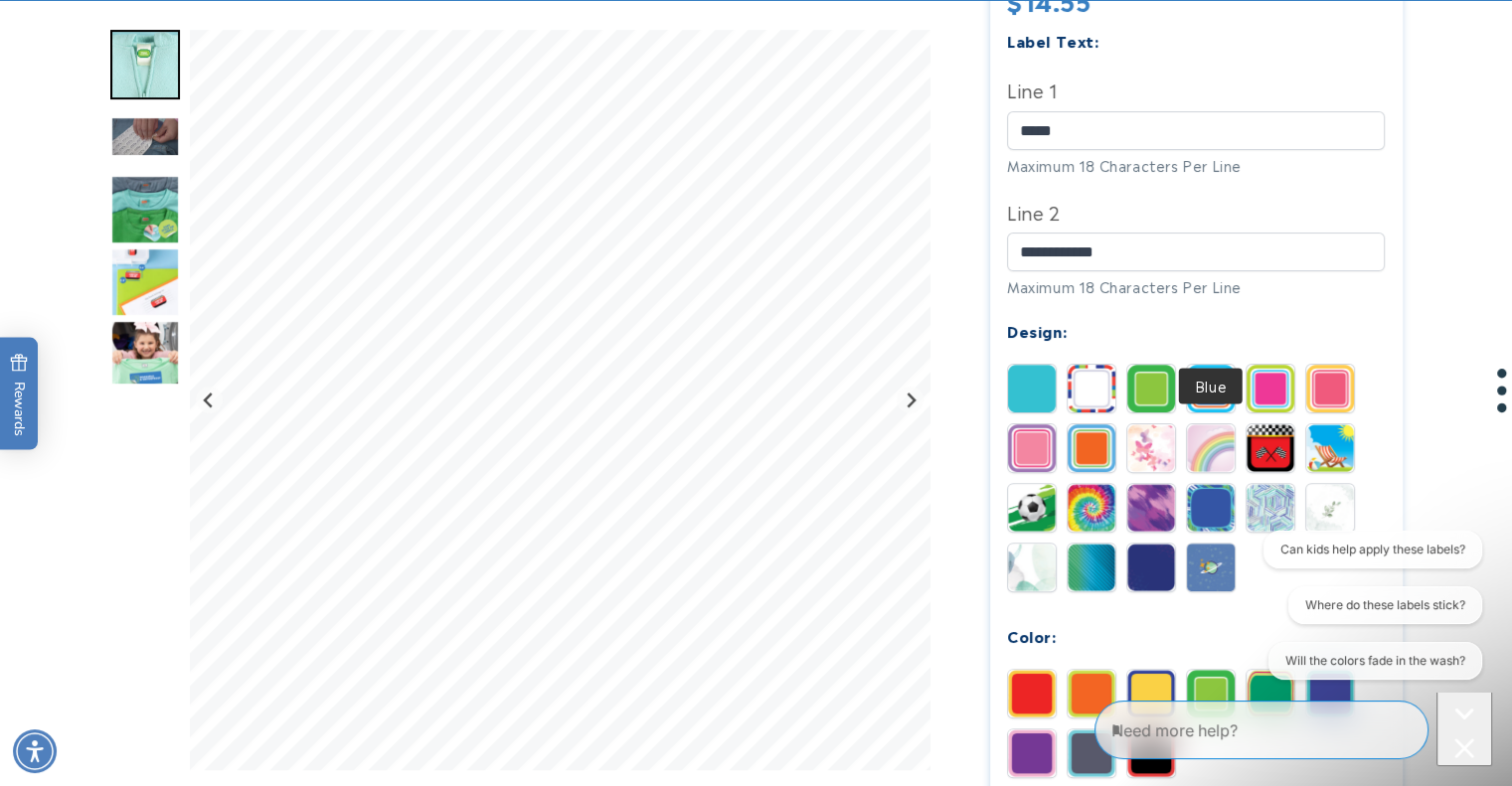 click at bounding box center [1211, 389] 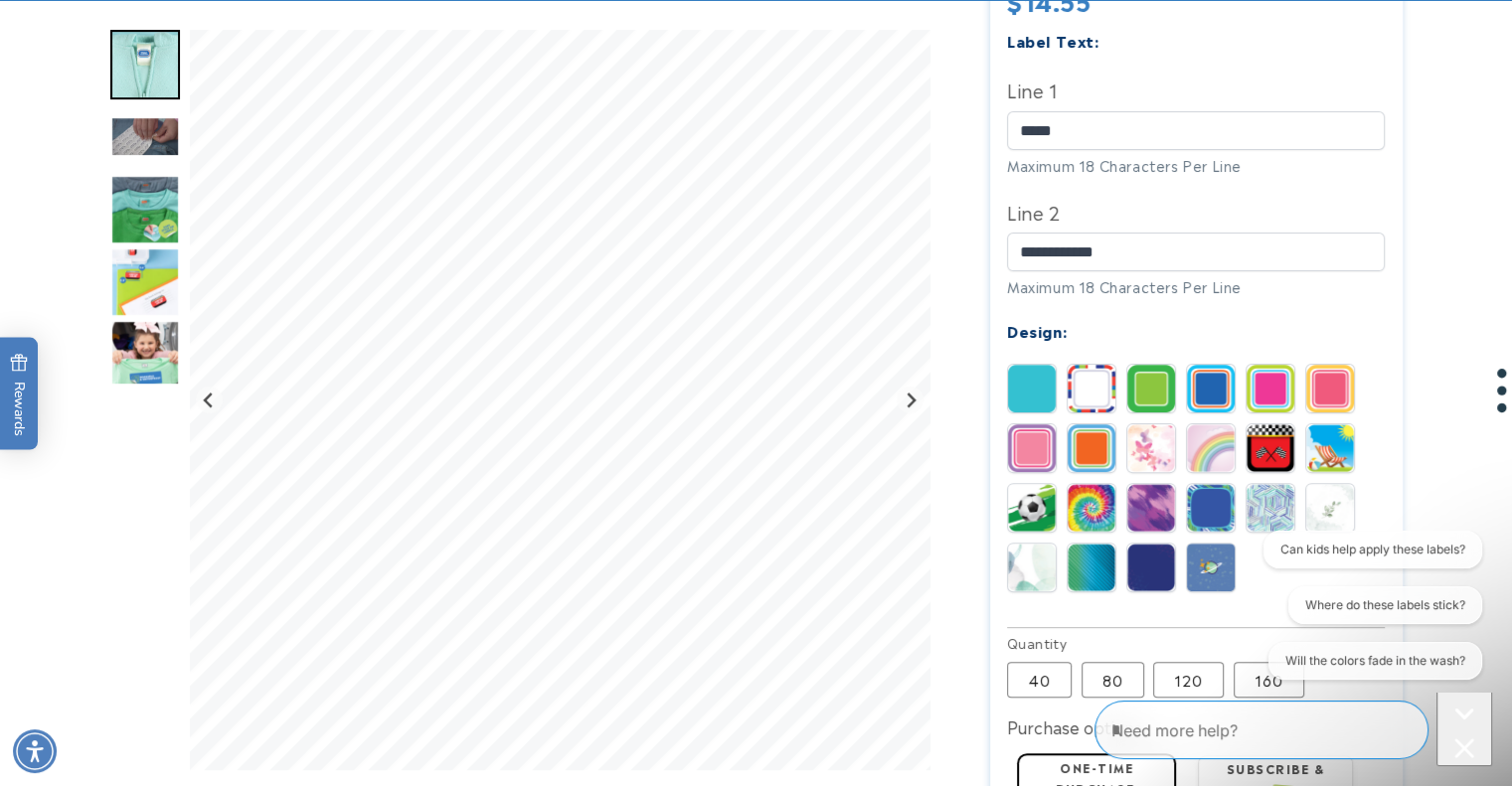 click at bounding box center [1270, 389] 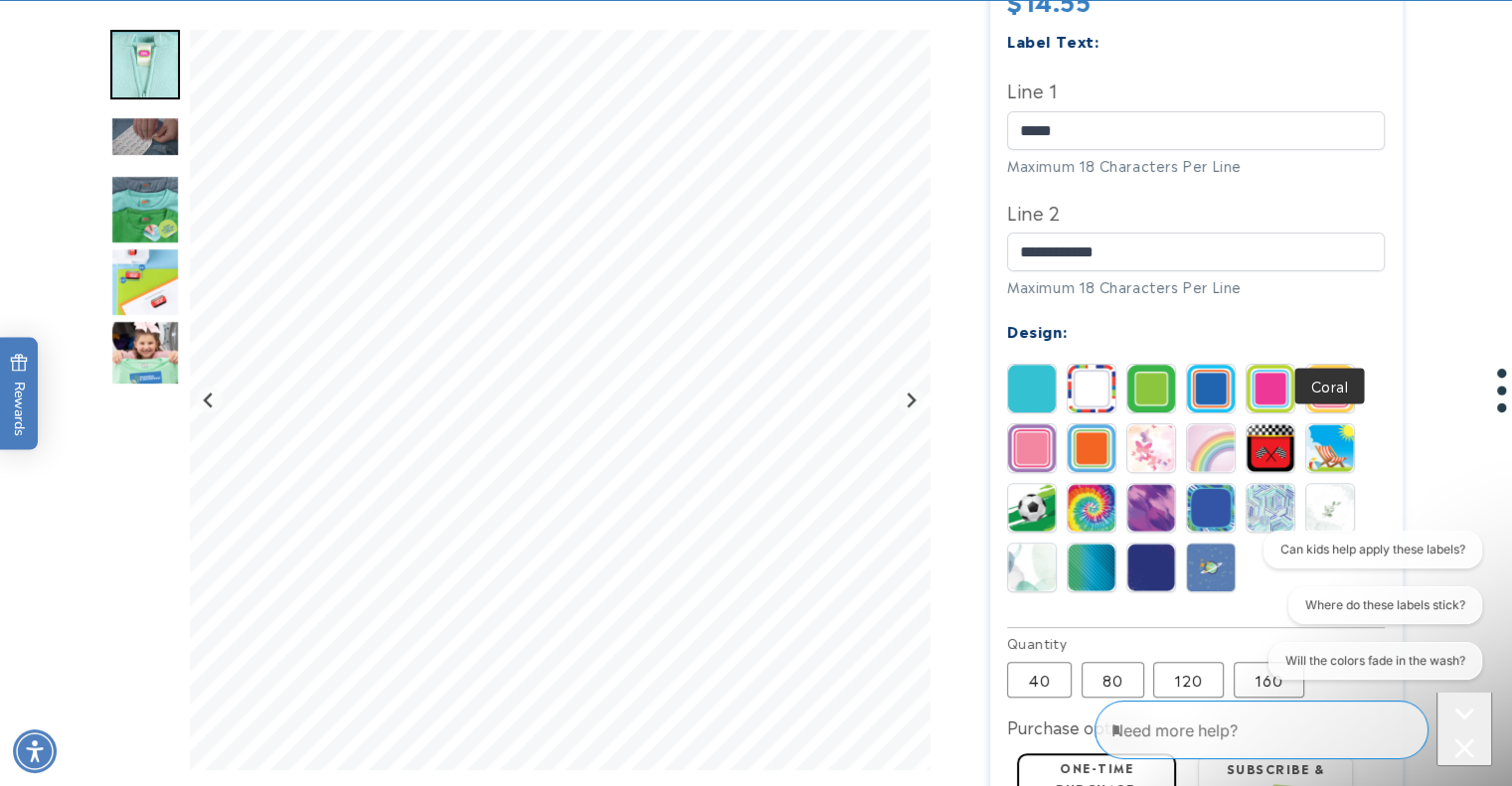 click at bounding box center (1330, 389) 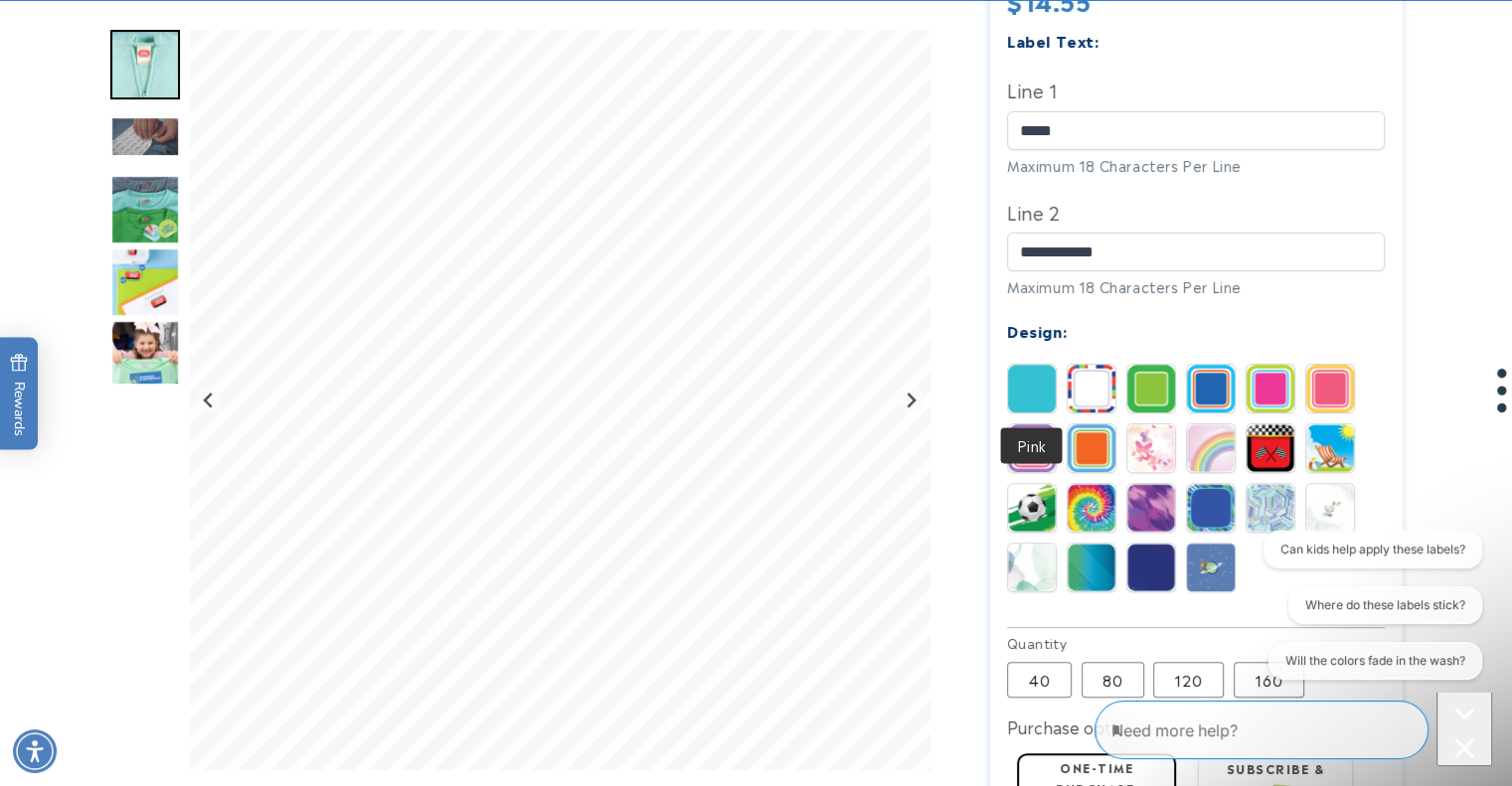 click at bounding box center (1032, 448) 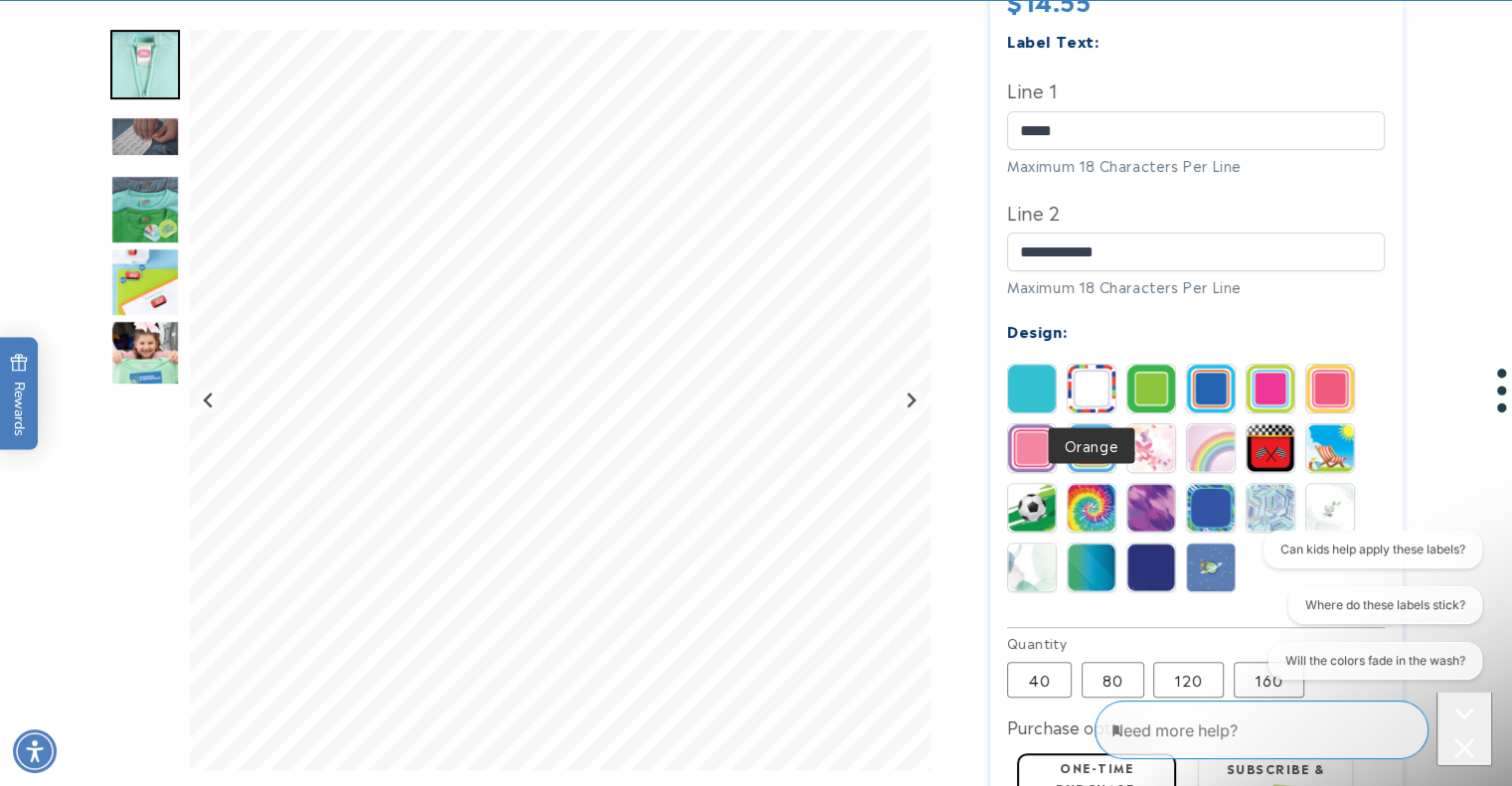 click at bounding box center [1092, 448] 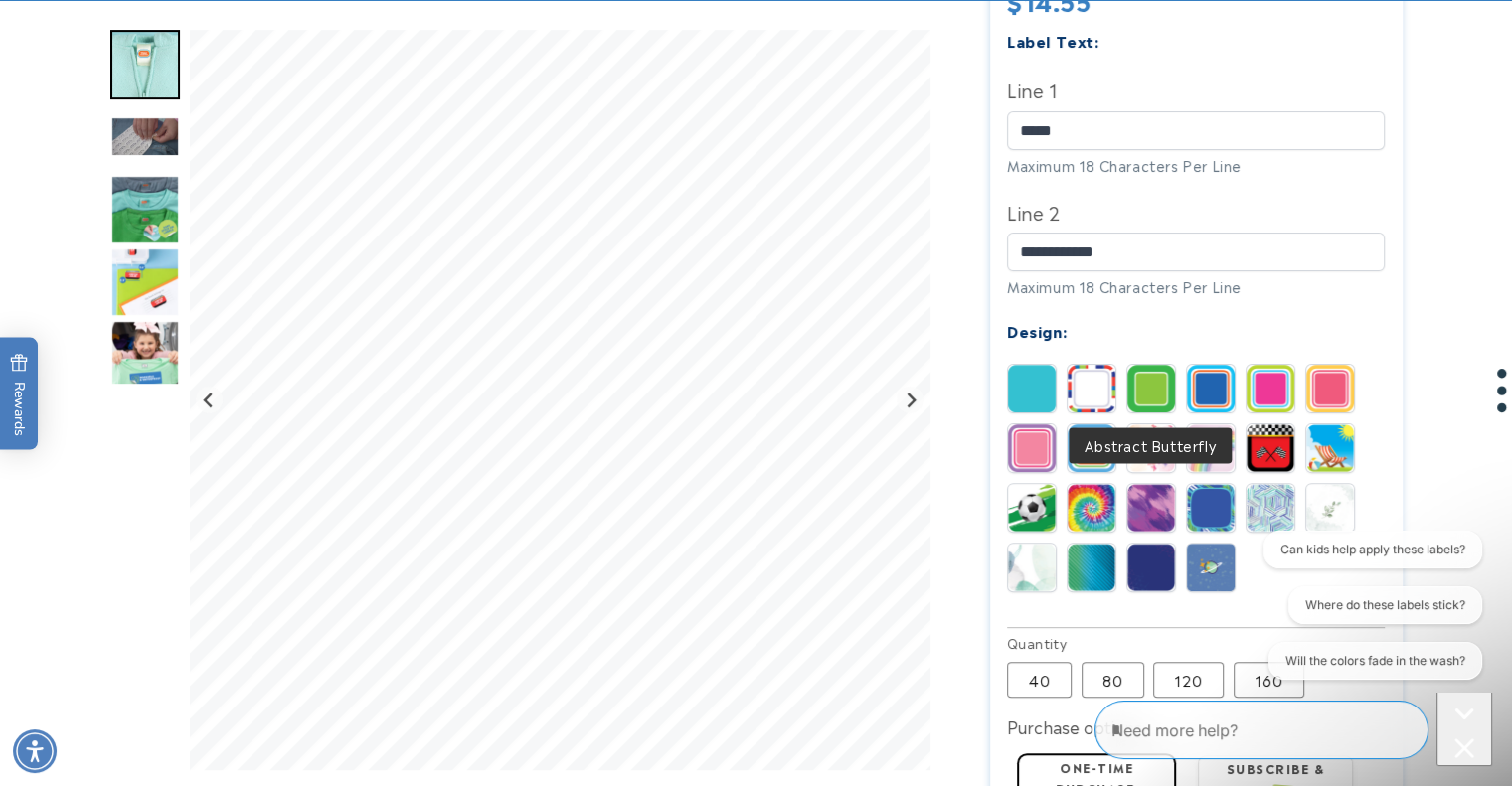 click at bounding box center (1151, 448) 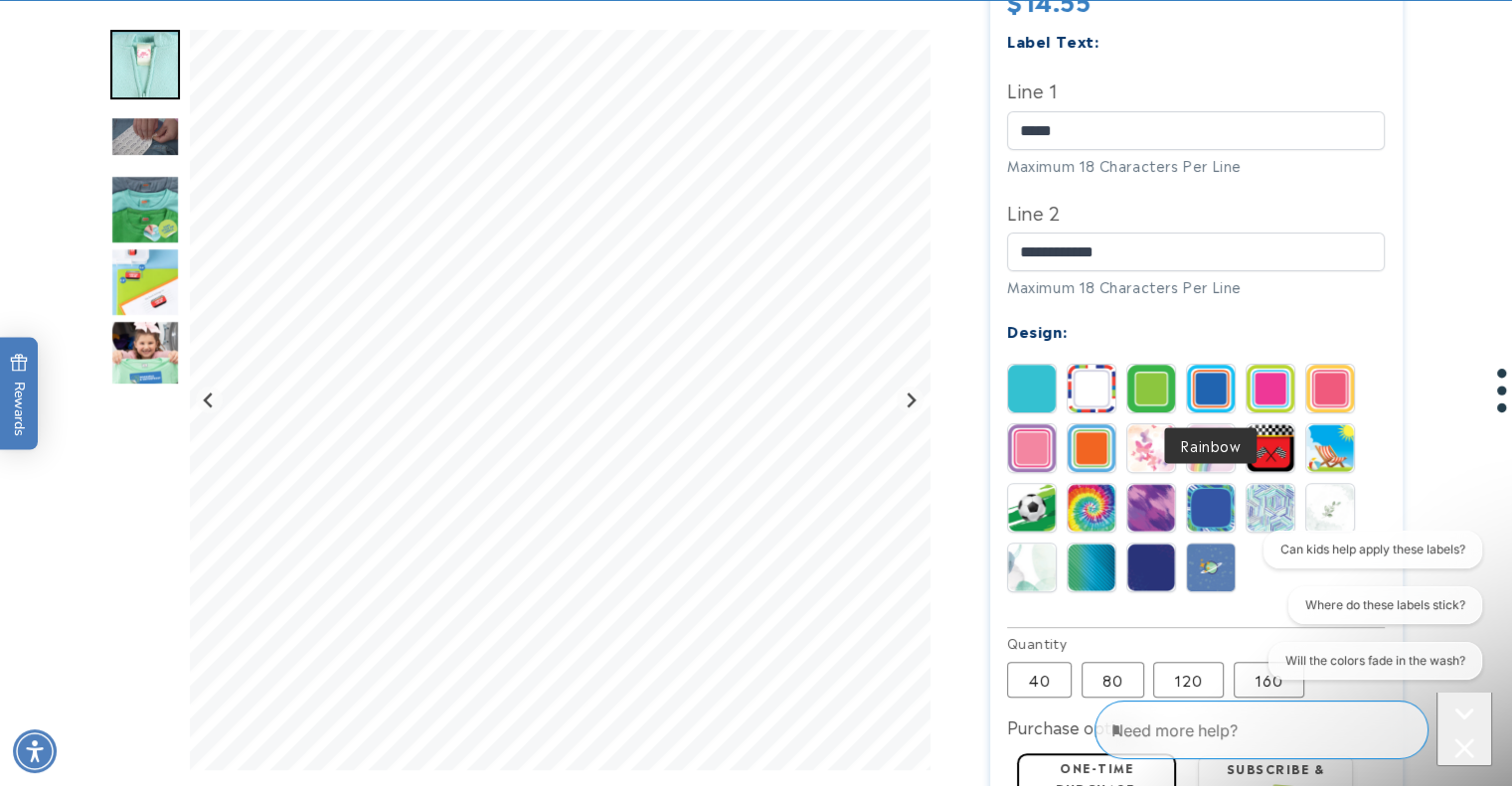 click at bounding box center [1211, 448] 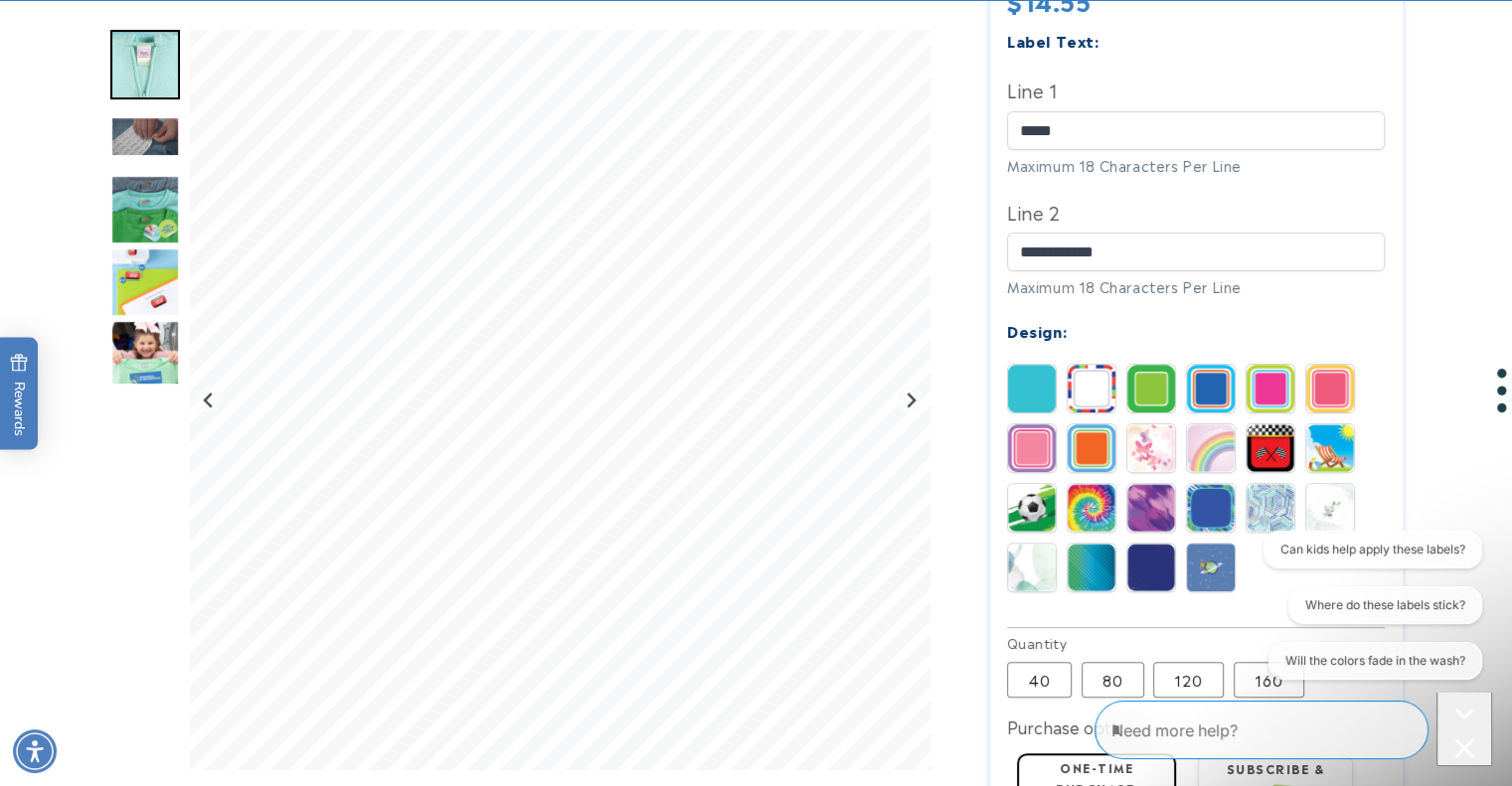 click at bounding box center [1330, 448] 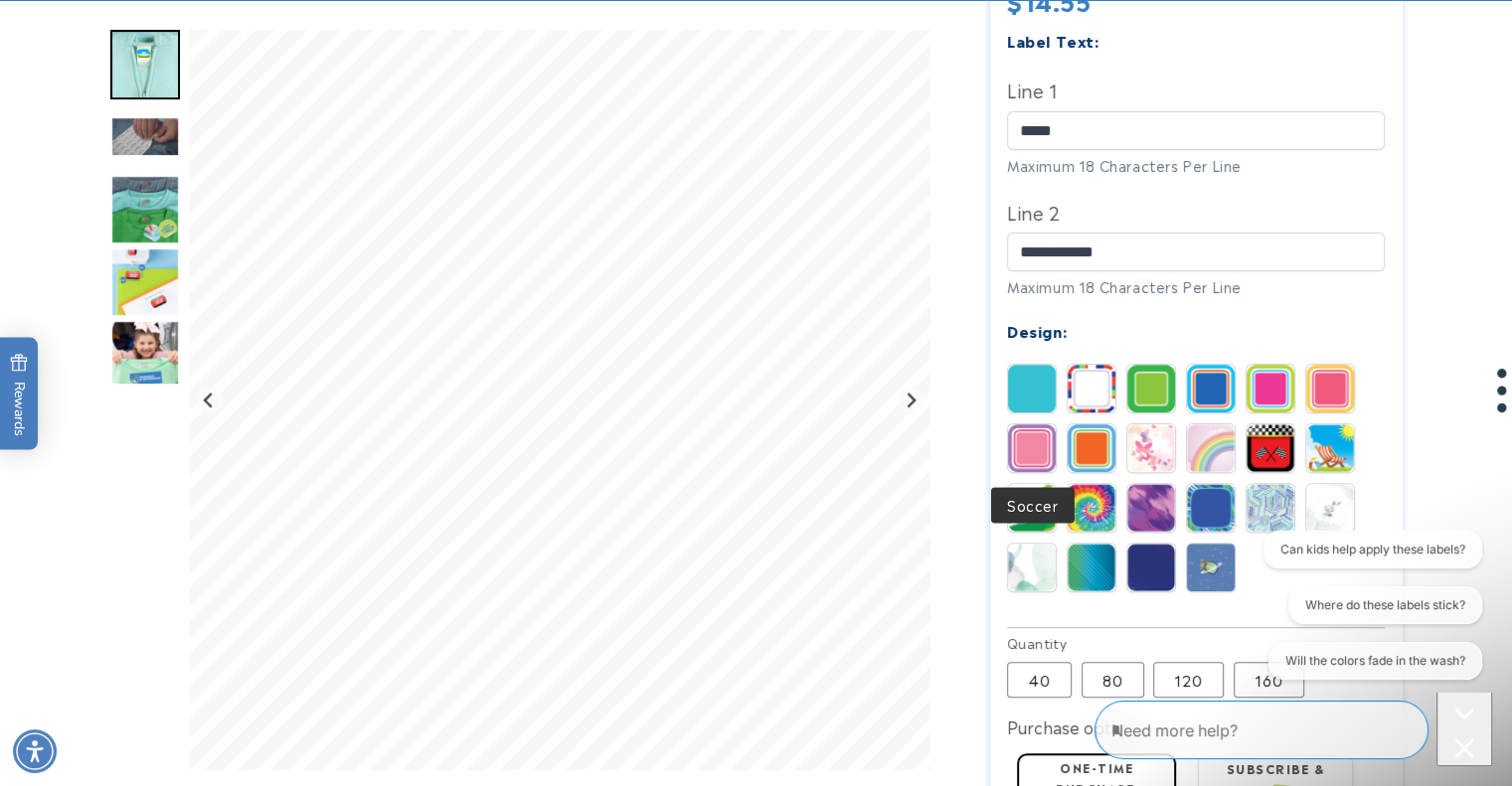 click at bounding box center [1032, 508] 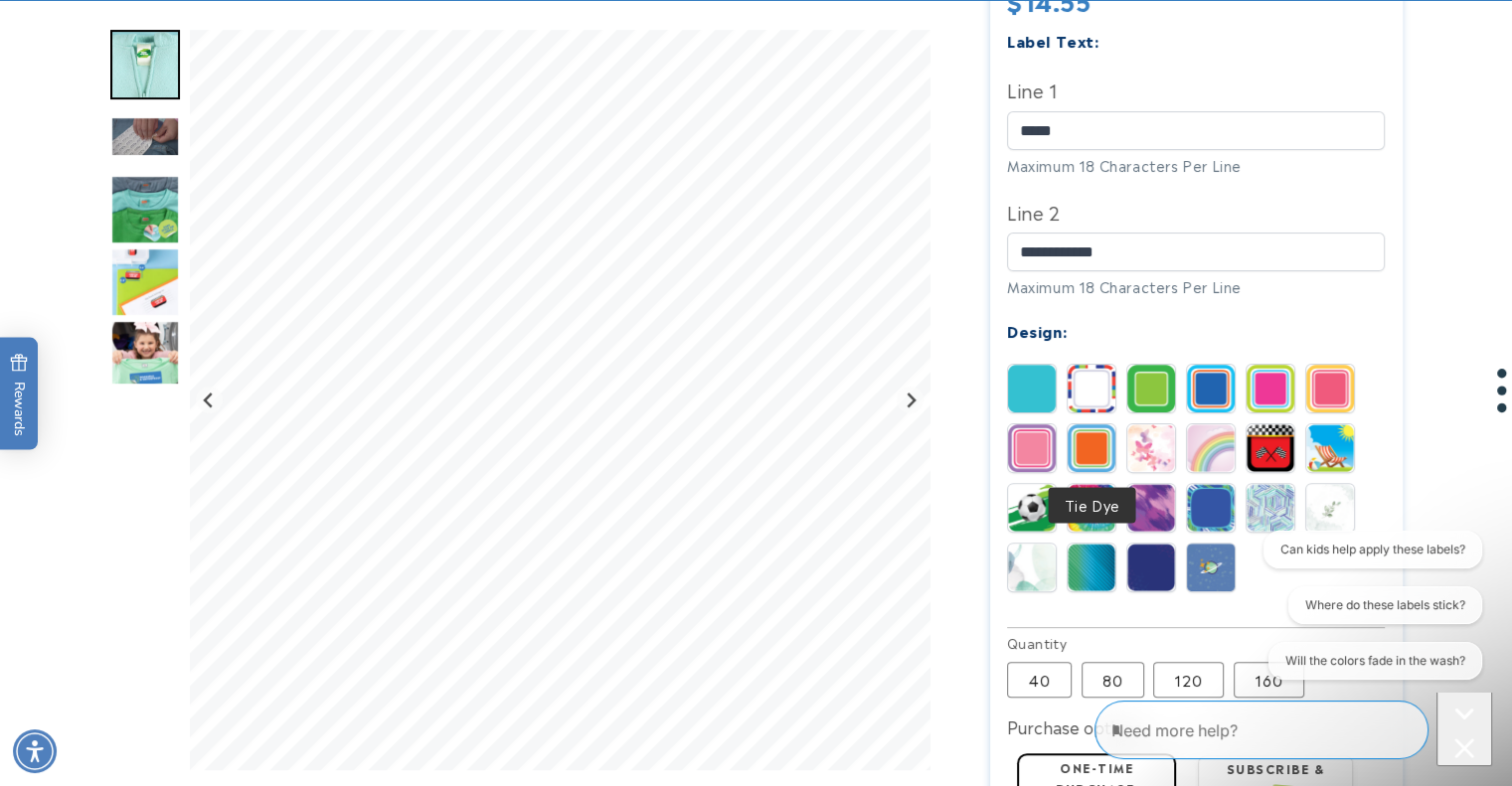 click at bounding box center [1092, 508] 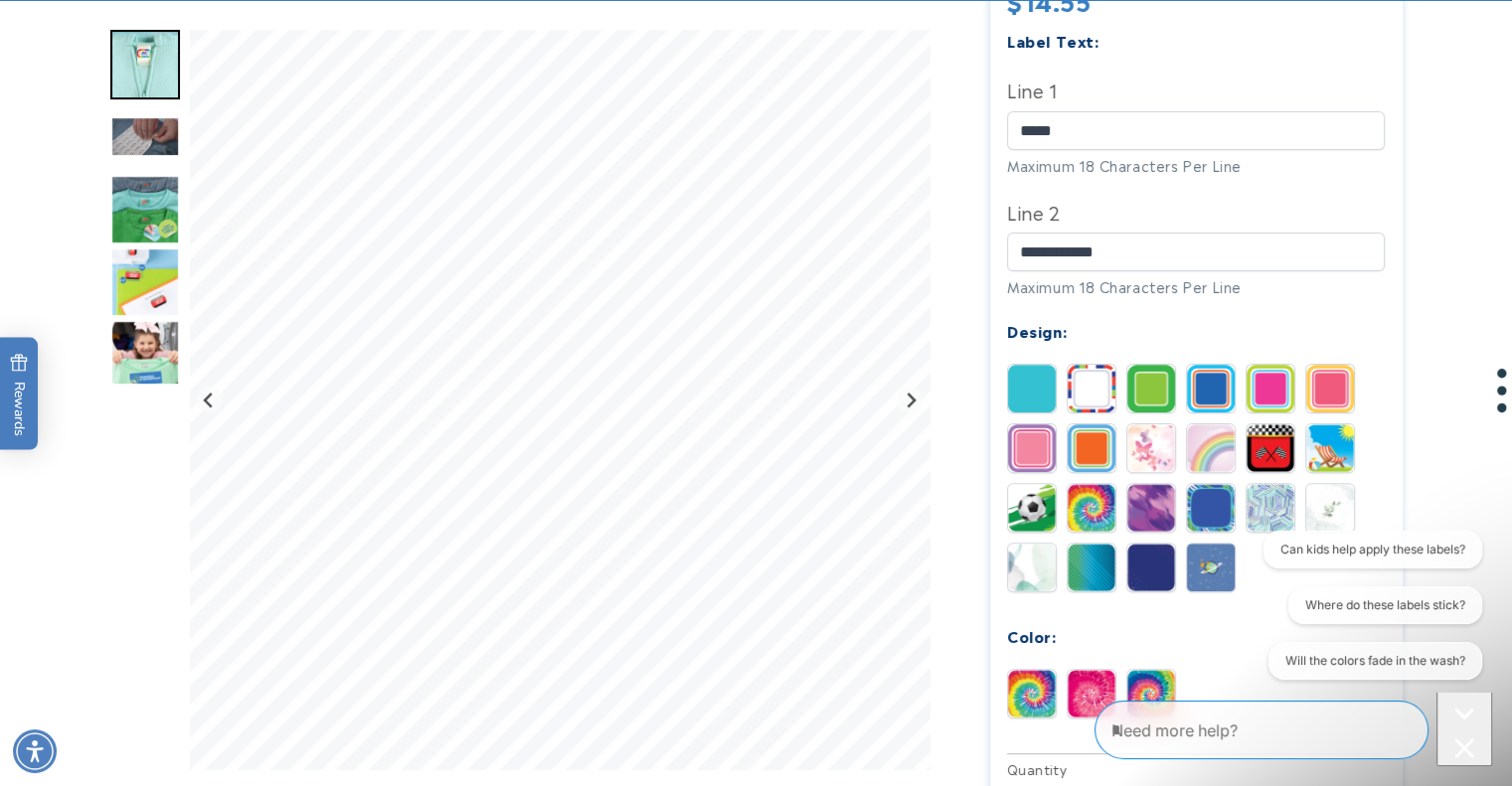 click at bounding box center [1151, 508] 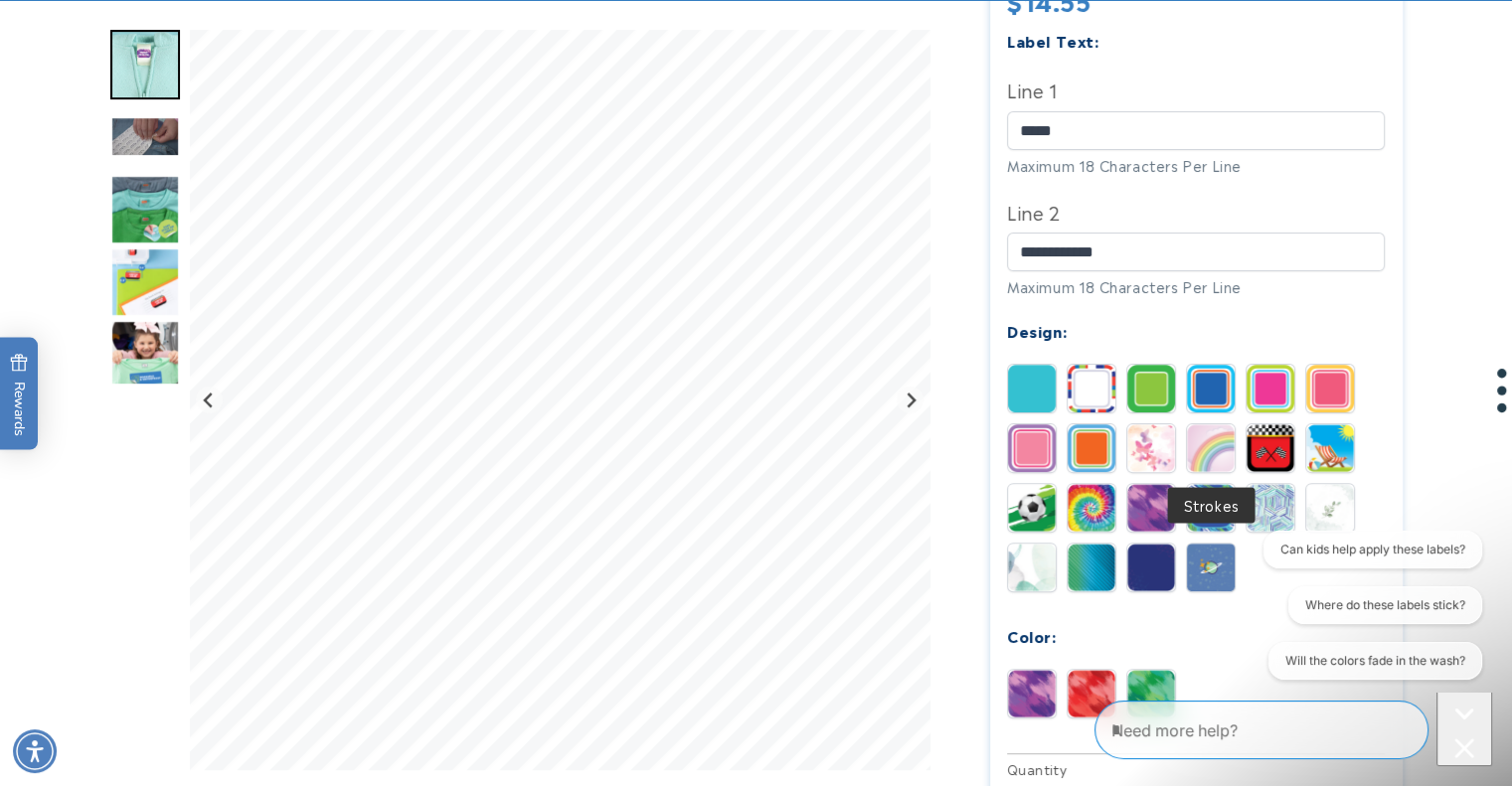 click at bounding box center [1211, 508] 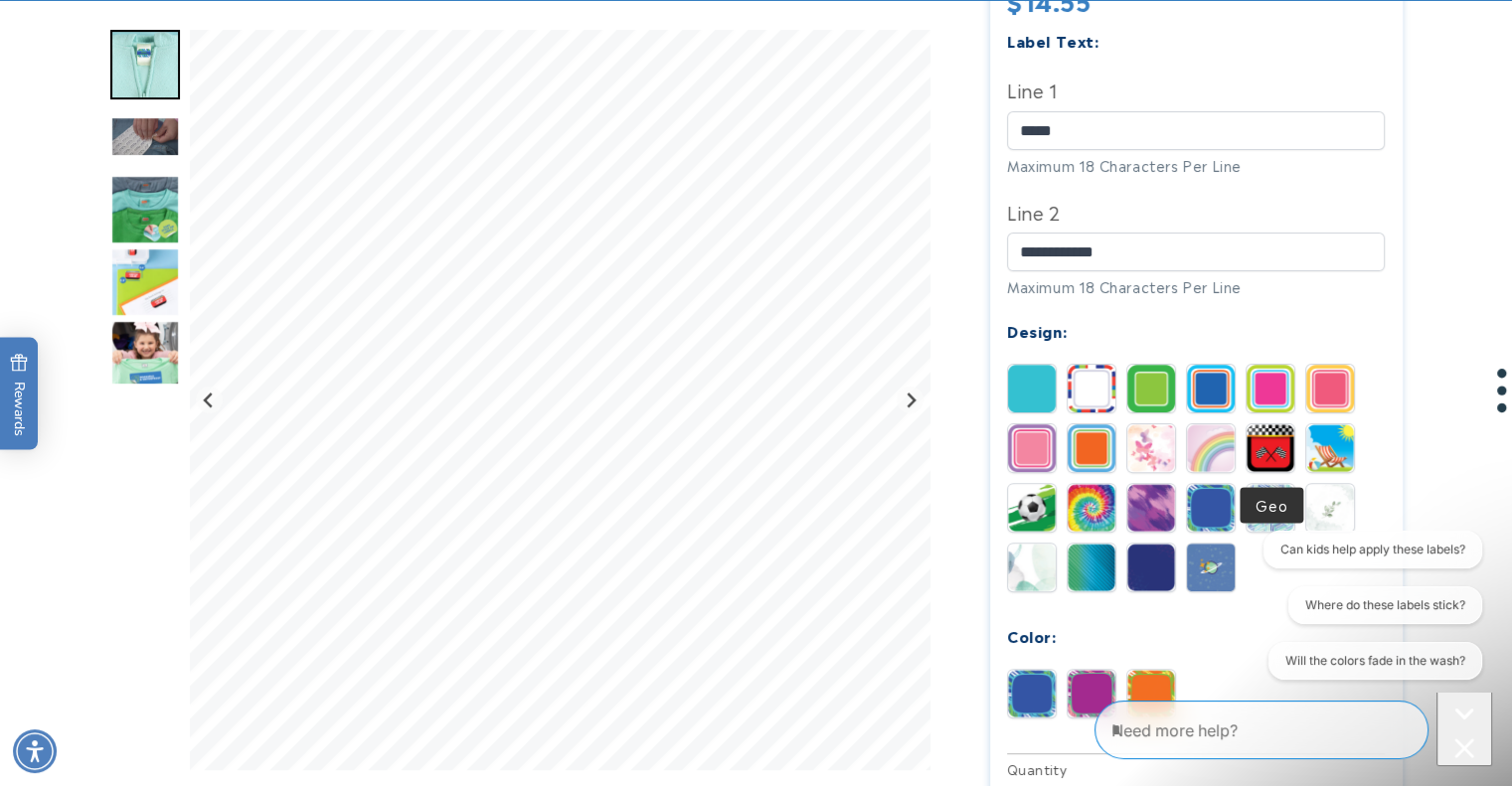 click at bounding box center [1270, 508] 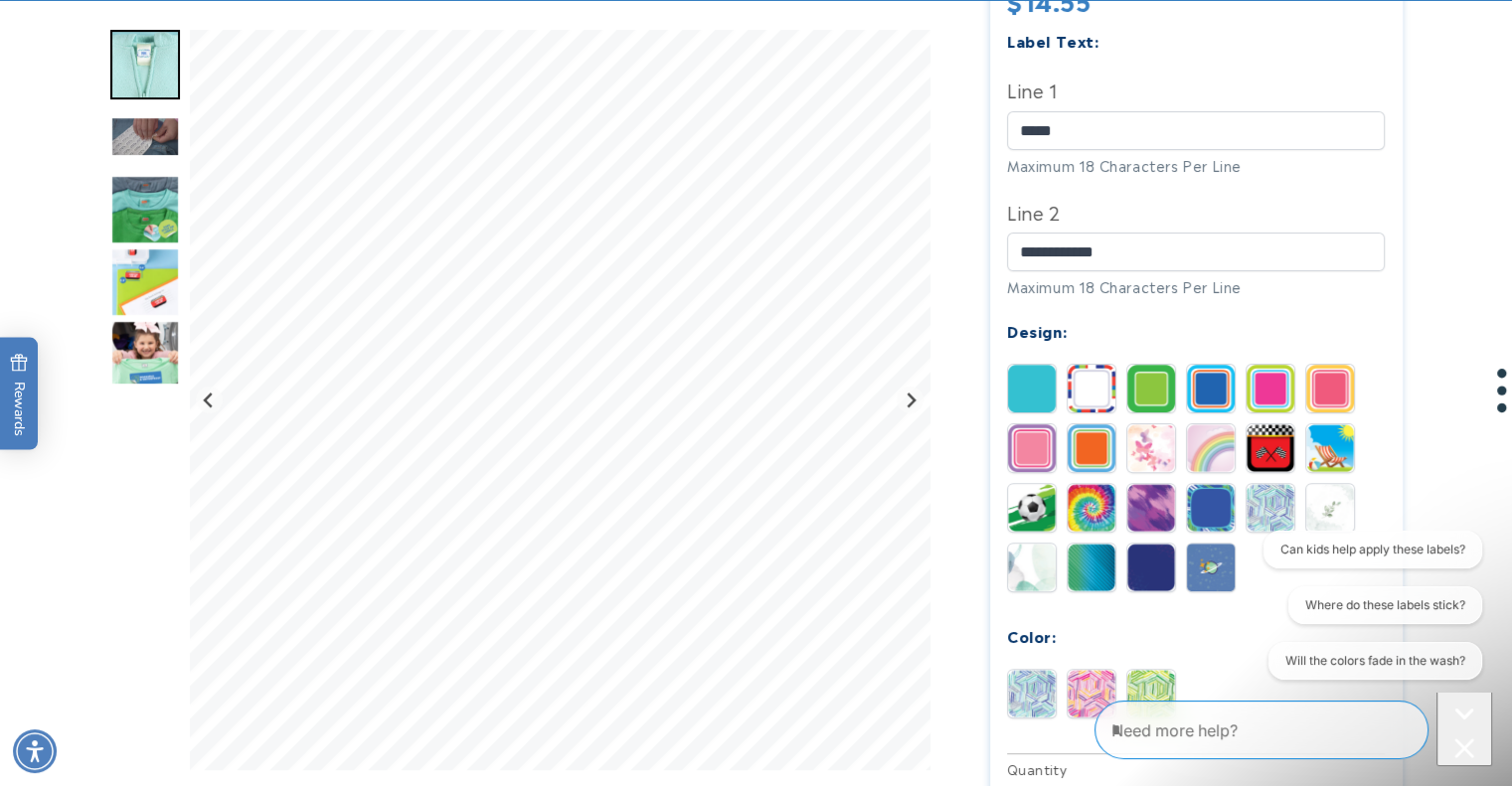 click at bounding box center (1330, 508) 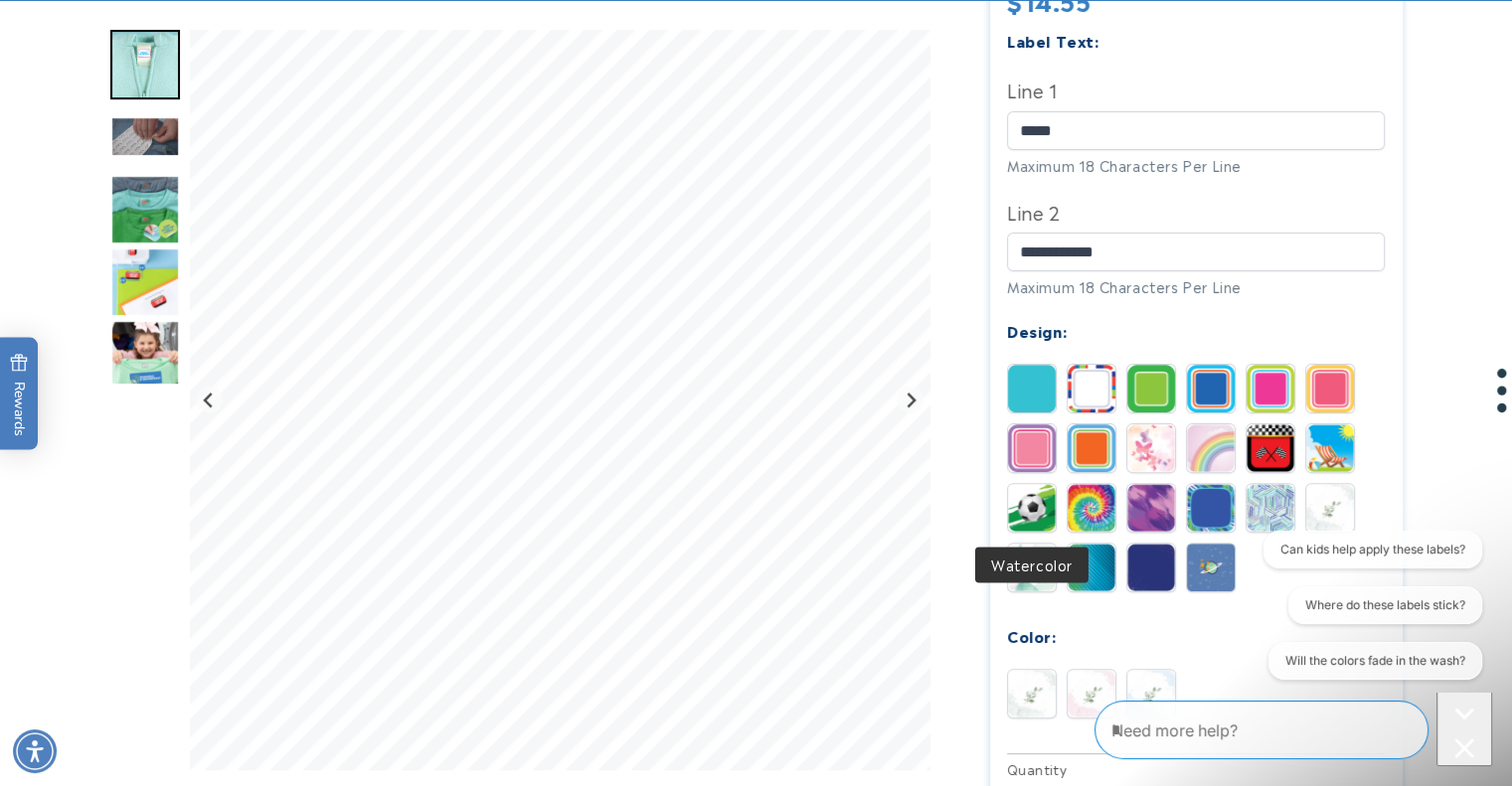click at bounding box center (1032, 567) 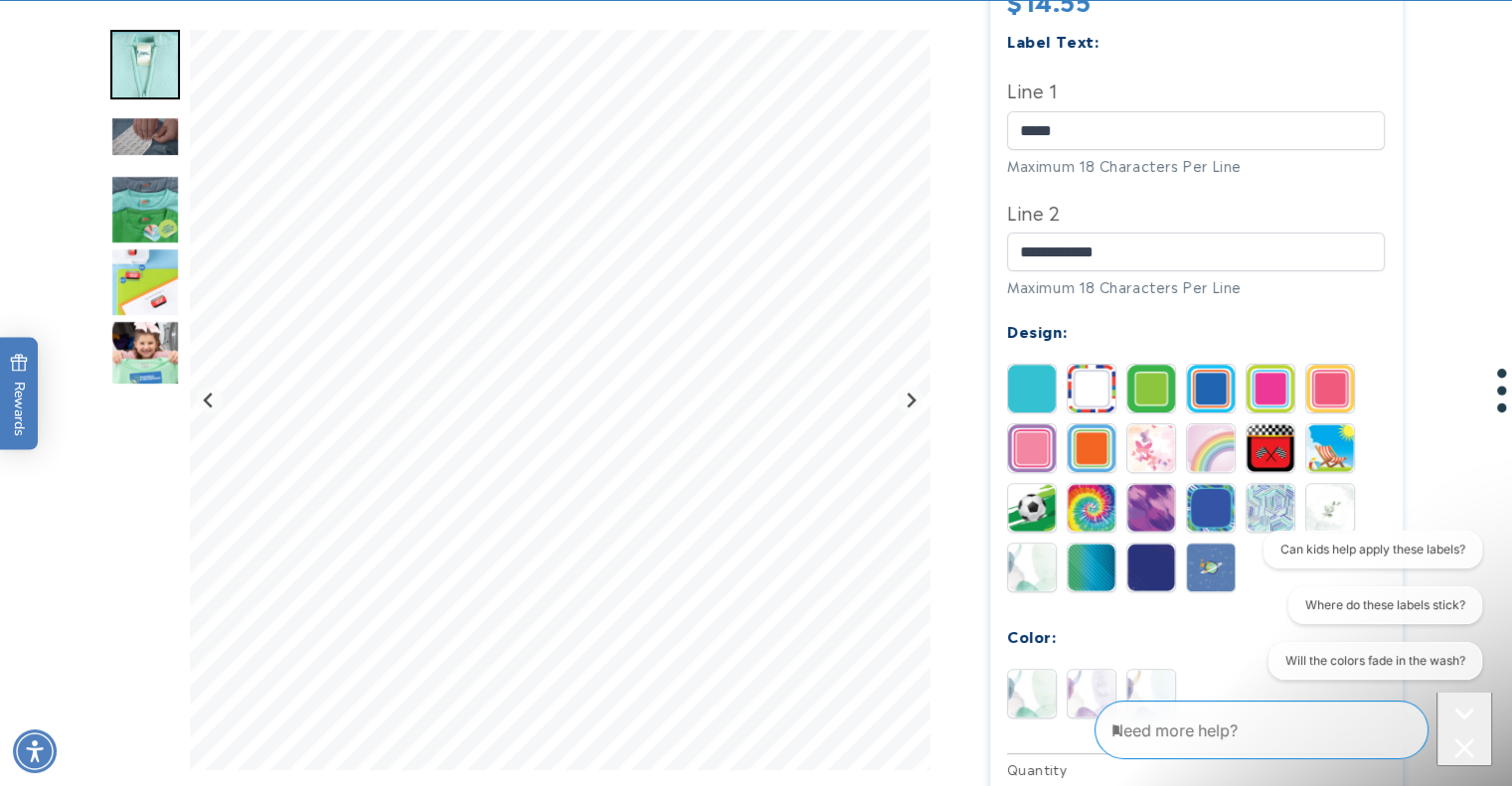 click at bounding box center (1092, 567) 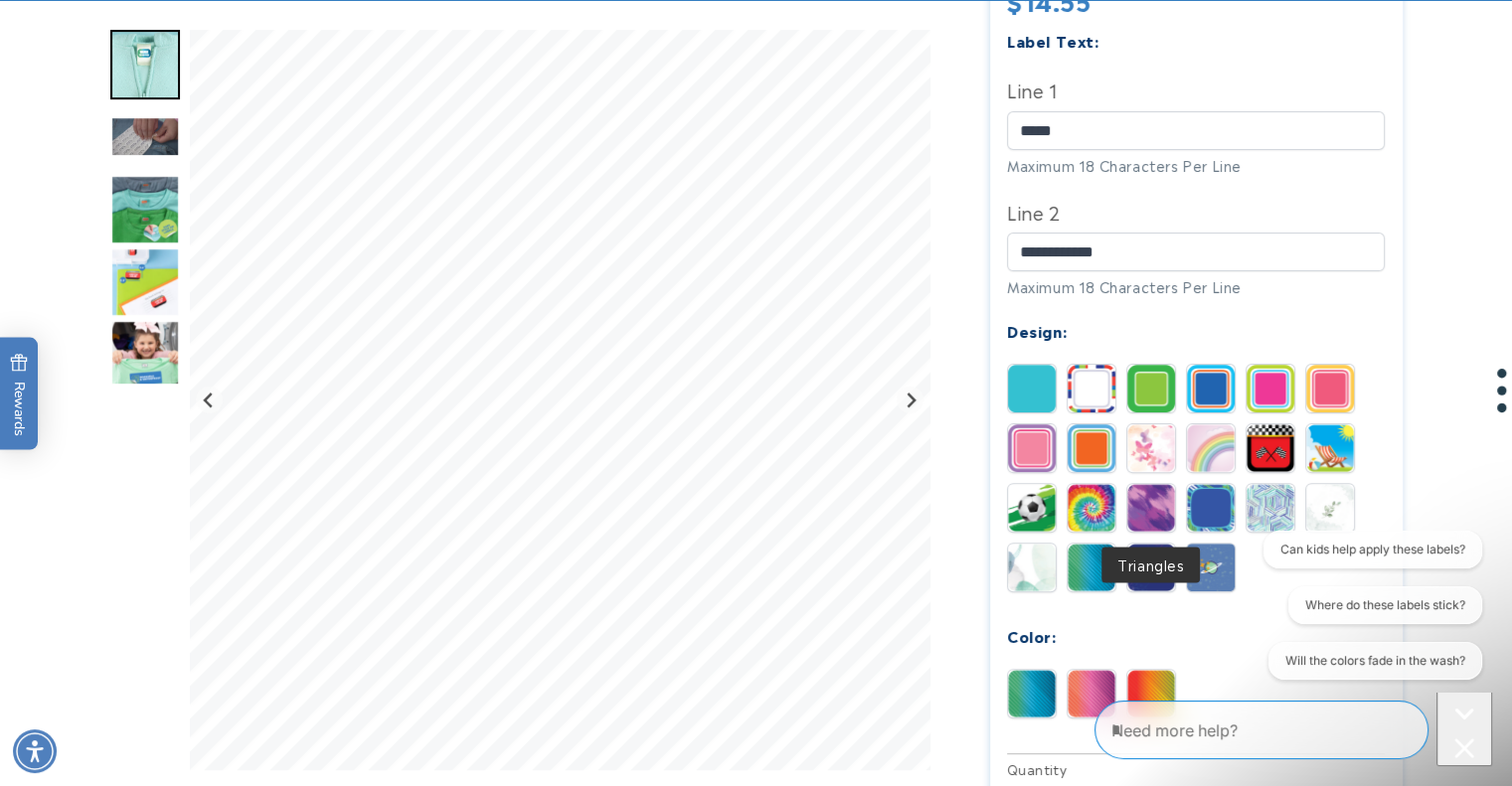 click at bounding box center [1151, 567] 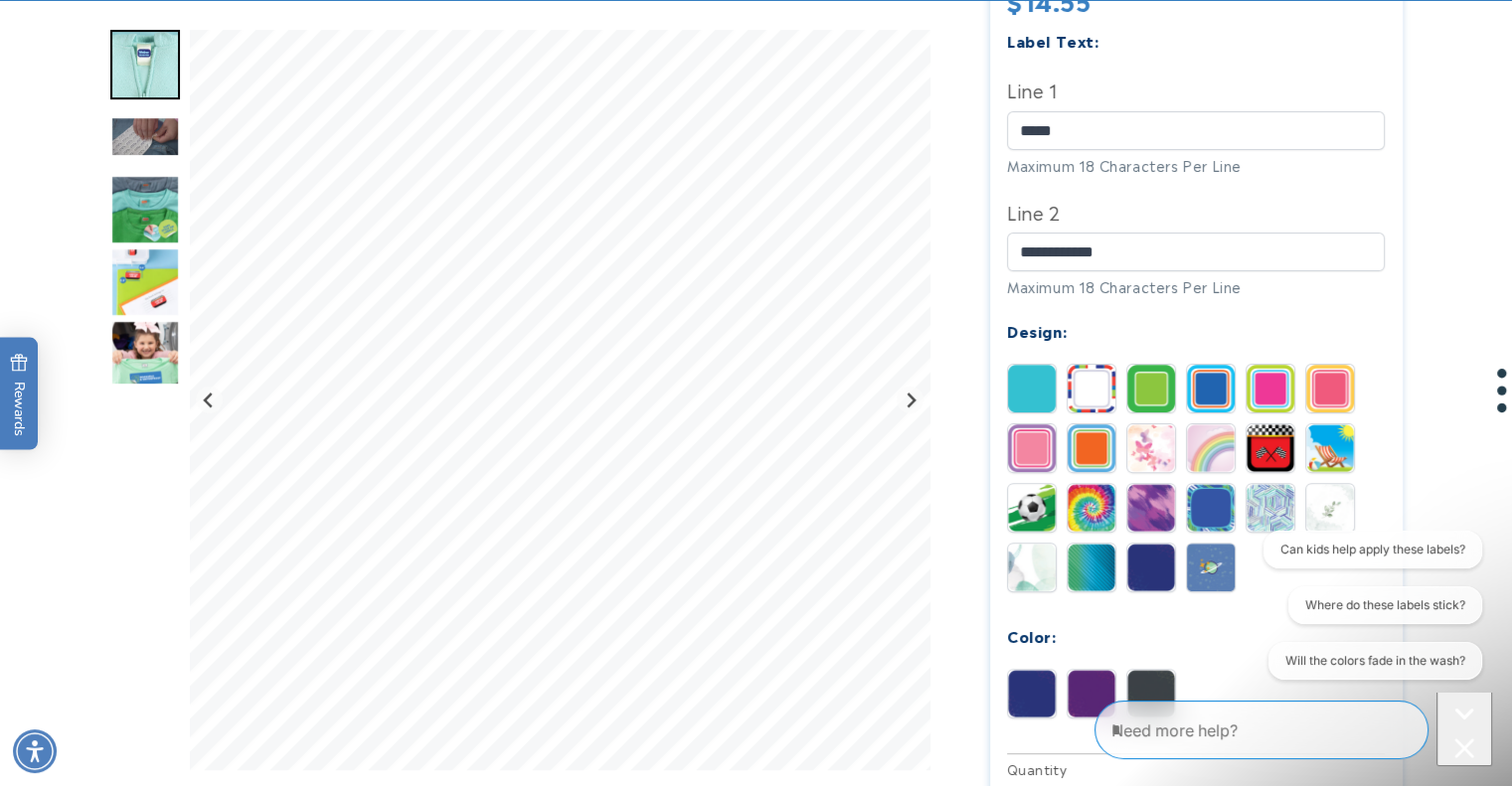 click at bounding box center (1211, 567) 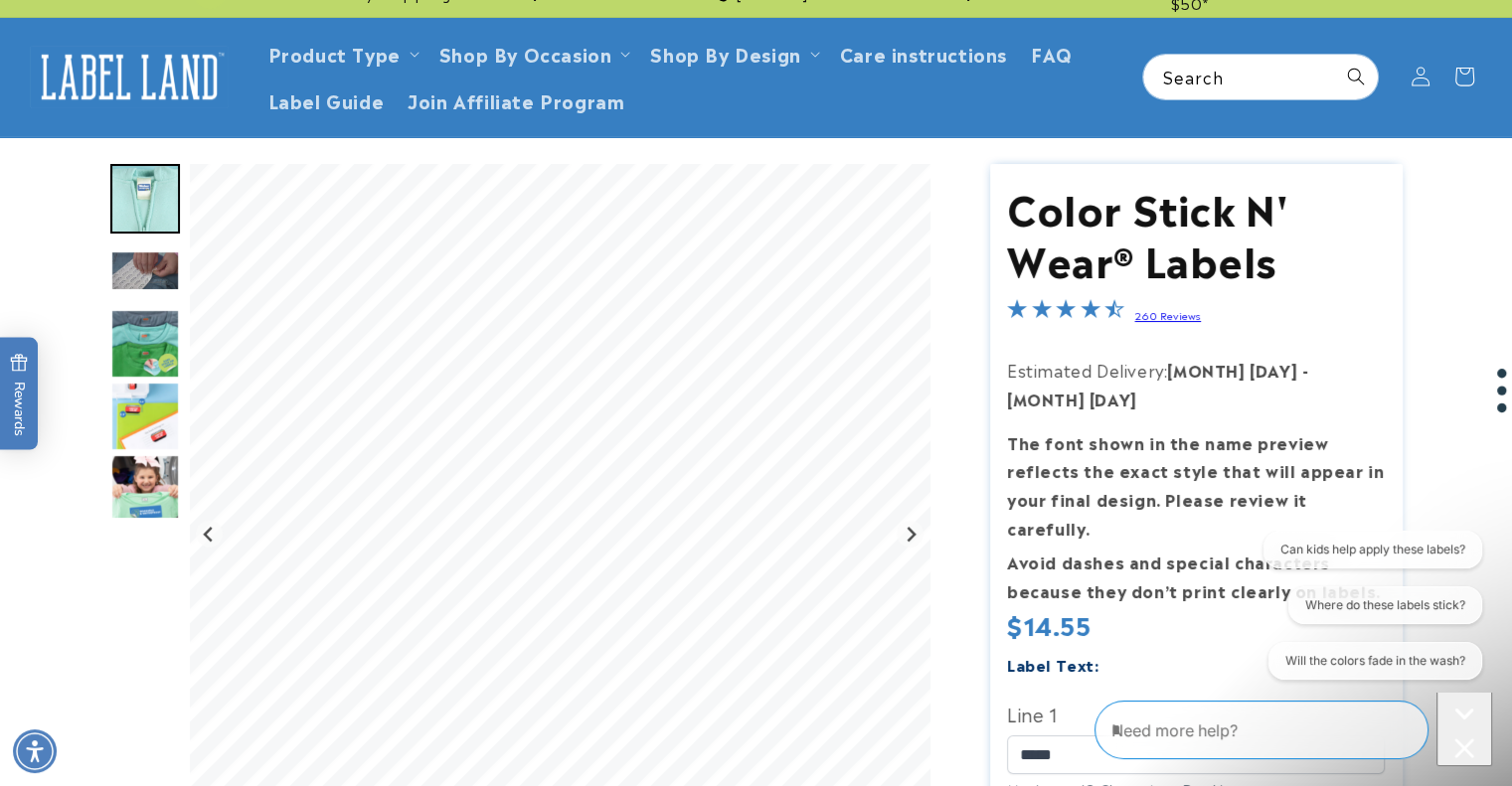 scroll, scrollTop: 0, scrollLeft: 0, axis: both 